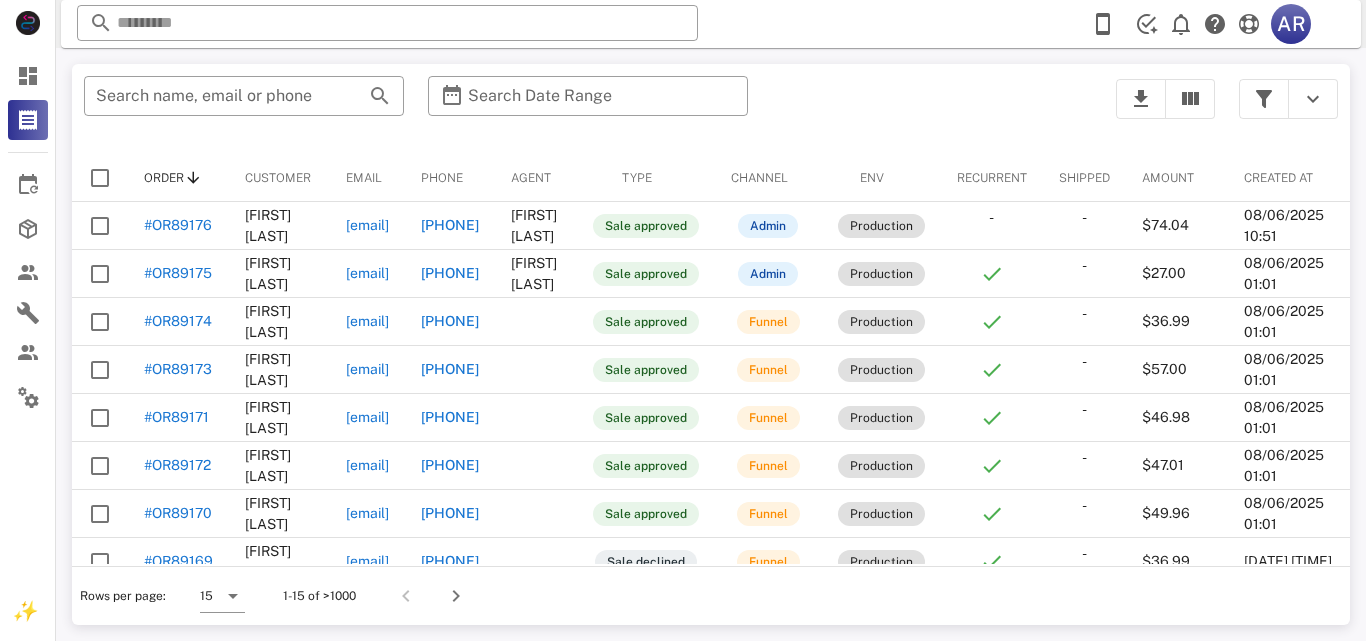 scroll, scrollTop: 0, scrollLeft: 0, axis: both 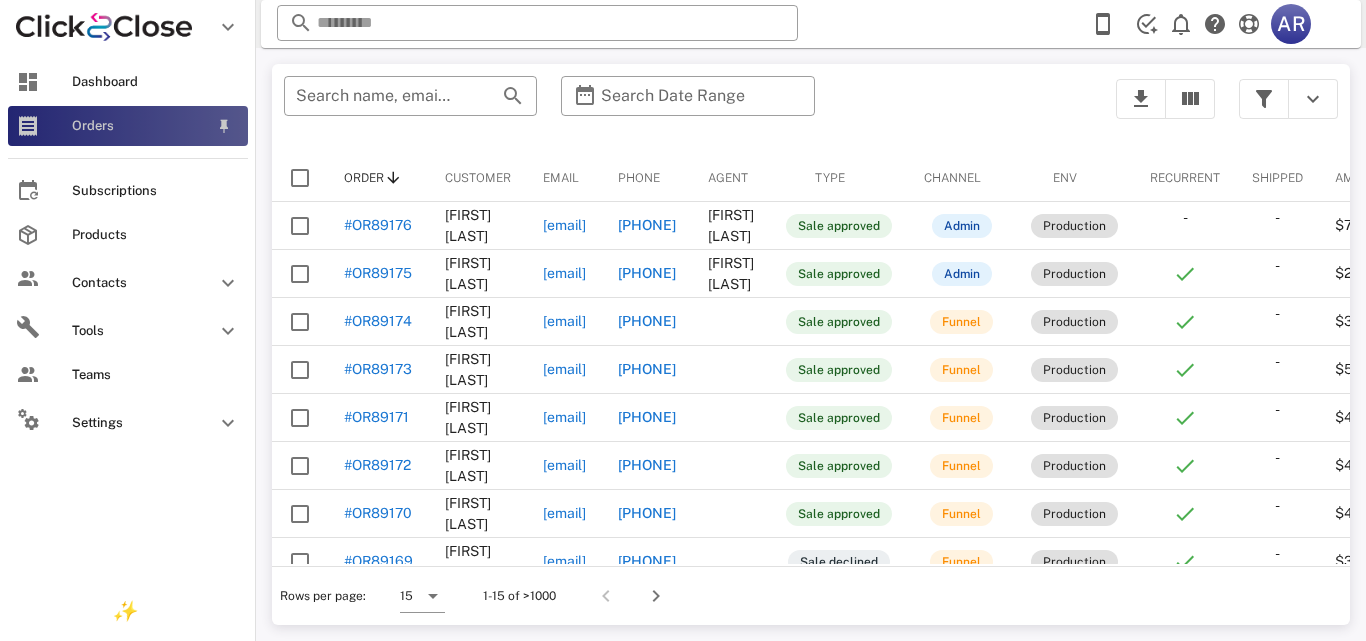 click on "Orders" at bounding box center [140, 126] 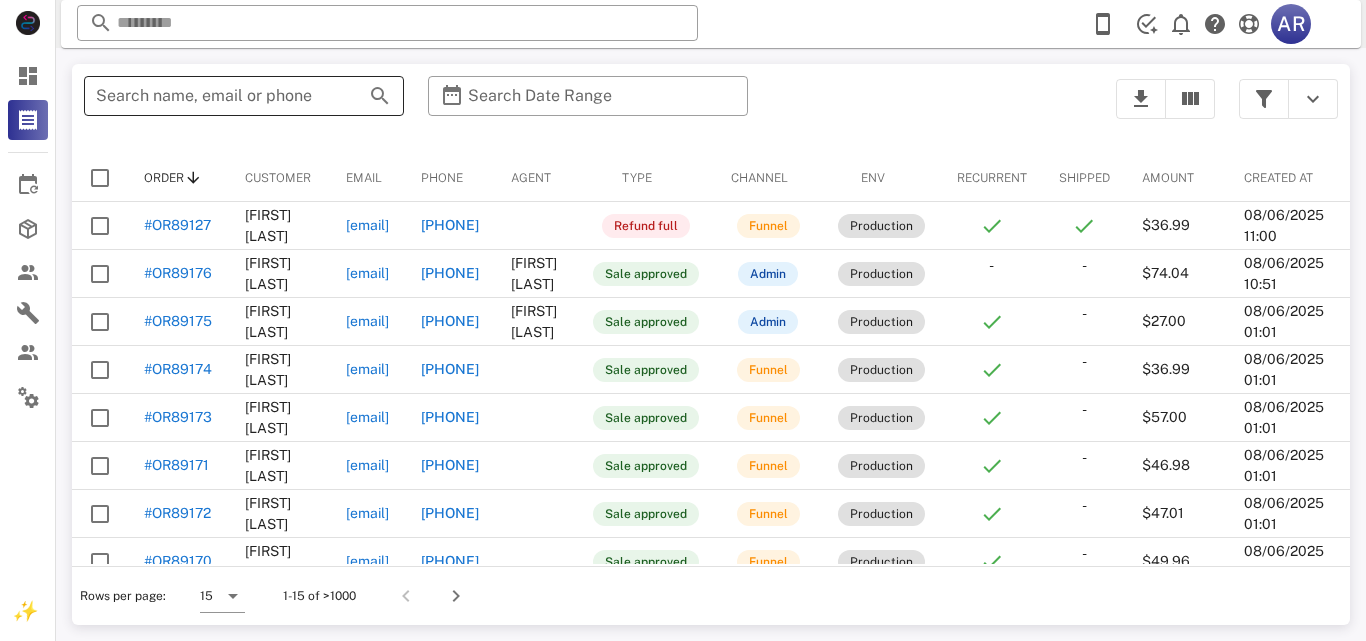 click on "Search name, email or phone" at bounding box center (216, 96) 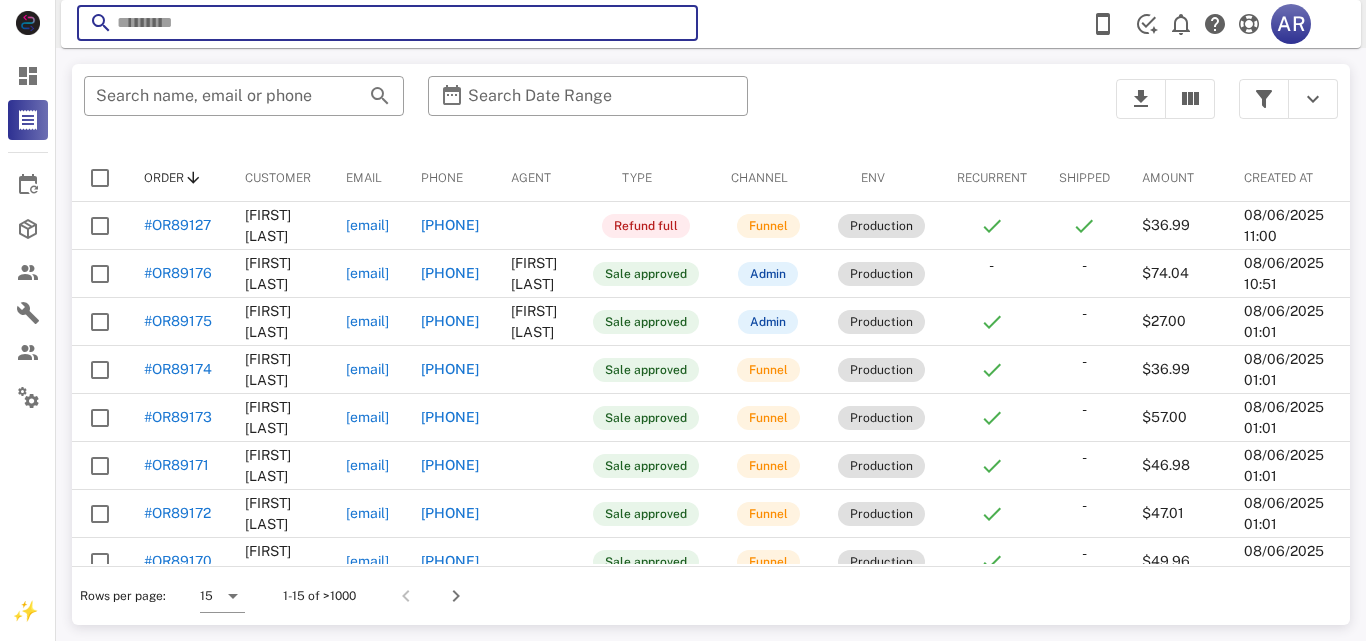 click at bounding box center (387, 23) 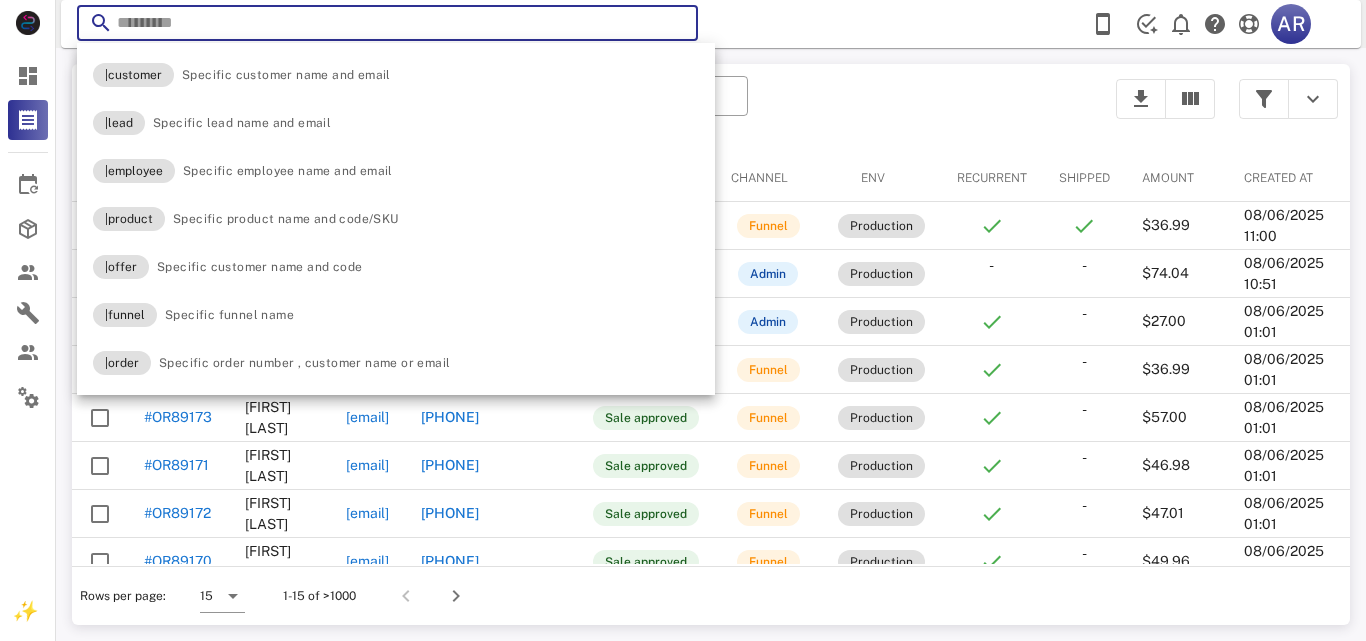 paste on "**********" 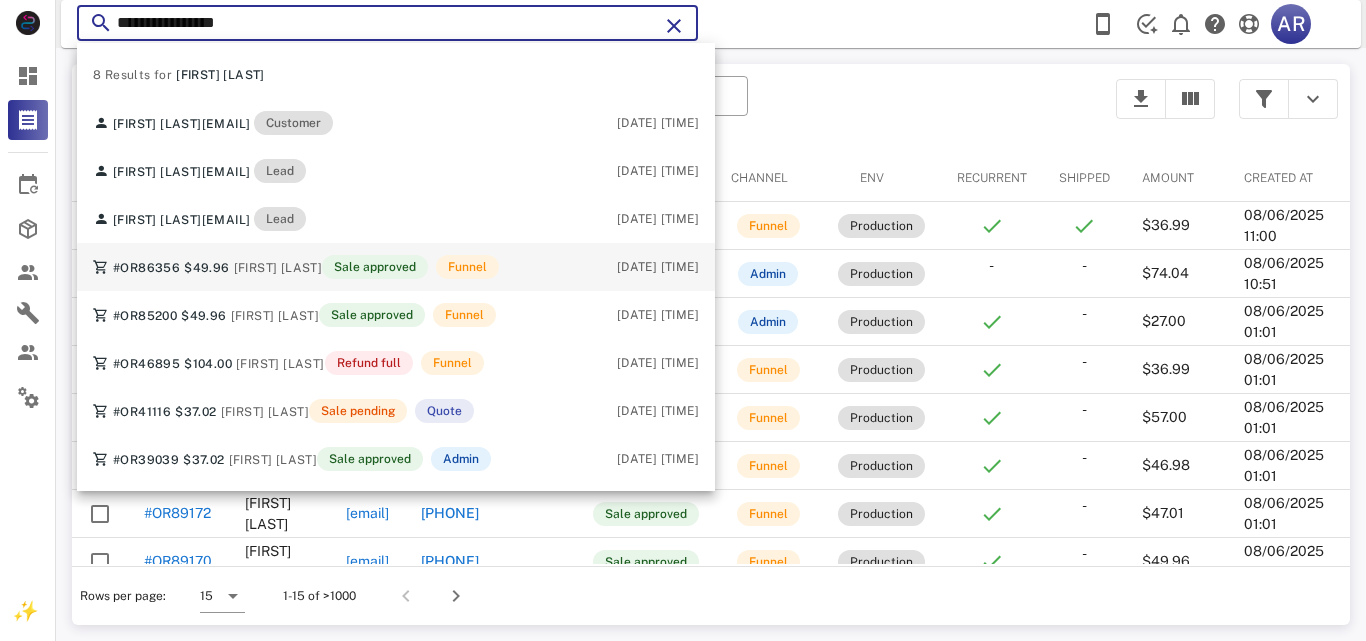 type on "**********" 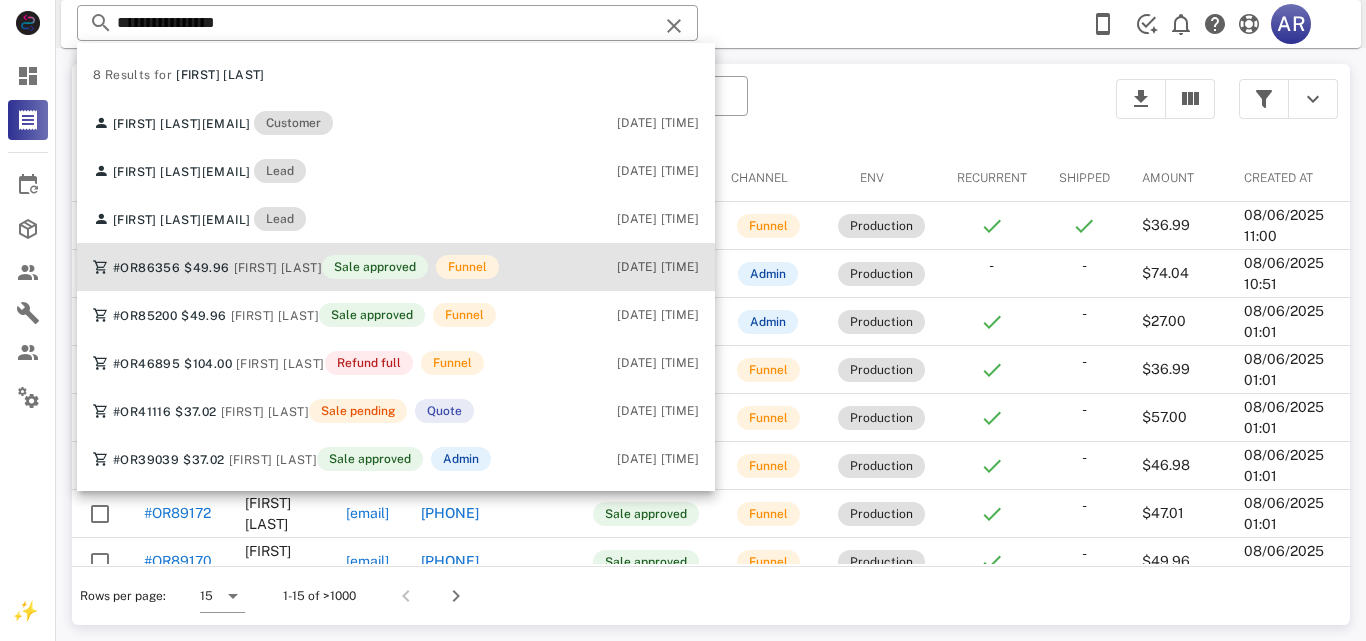 click on "[FIRST] [LAST]" at bounding box center [278, 268] 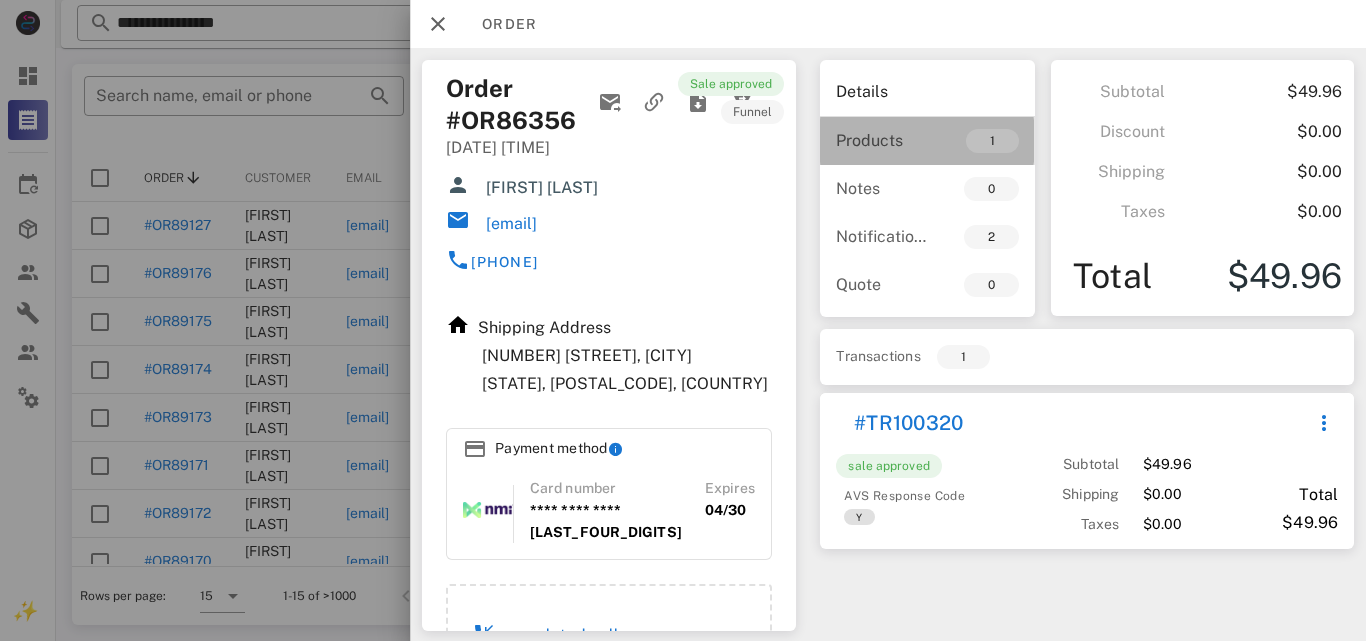 click on "Products" at bounding box center (881, 140) 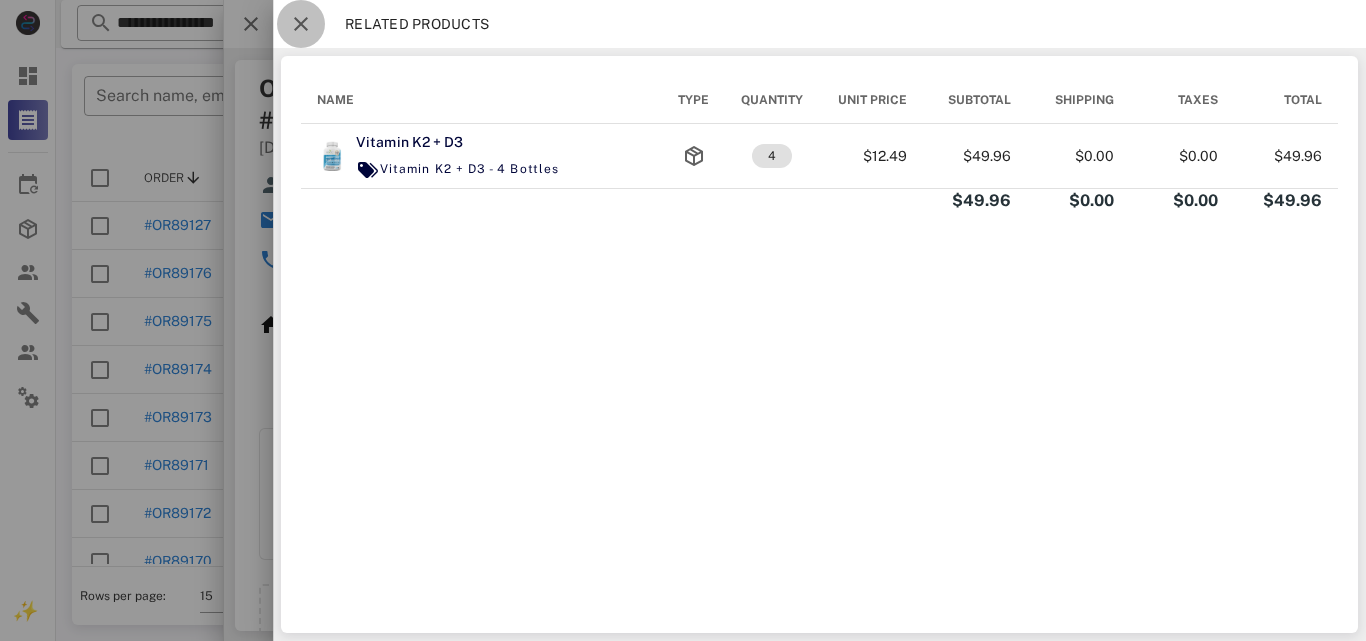 click at bounding box center [301, 24] 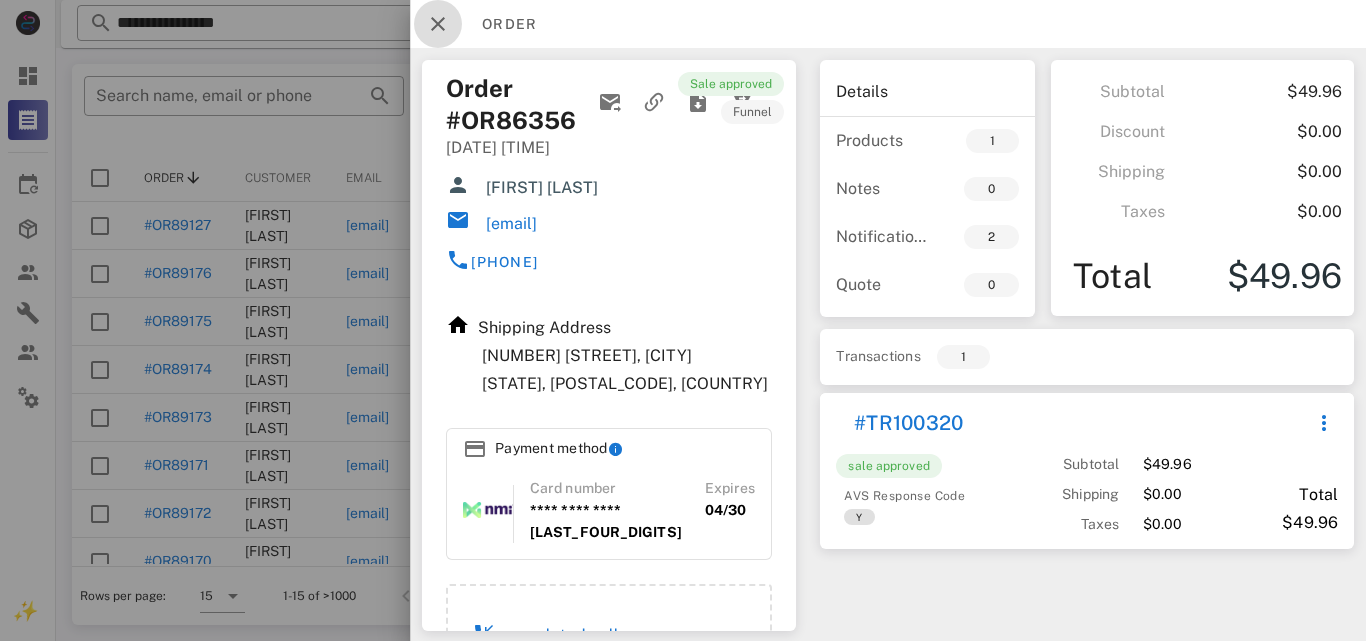 click at bounding box center (438, 24) 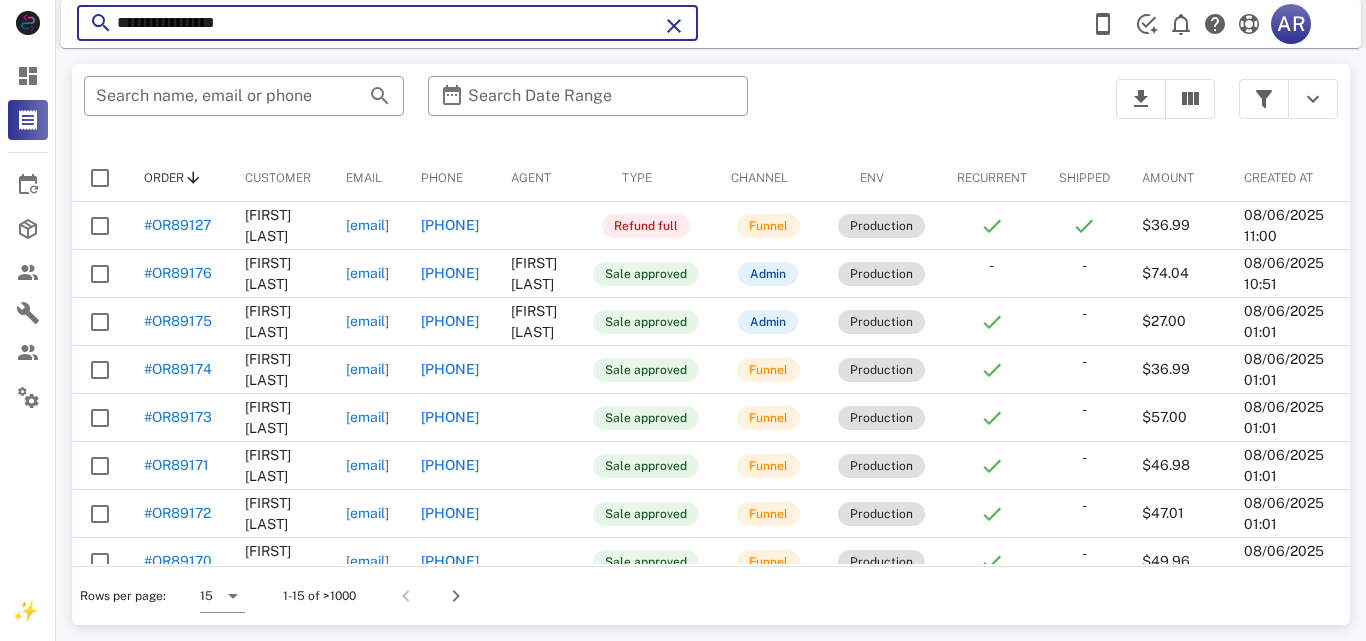 click on "**********" at bounding box center [387, 23] 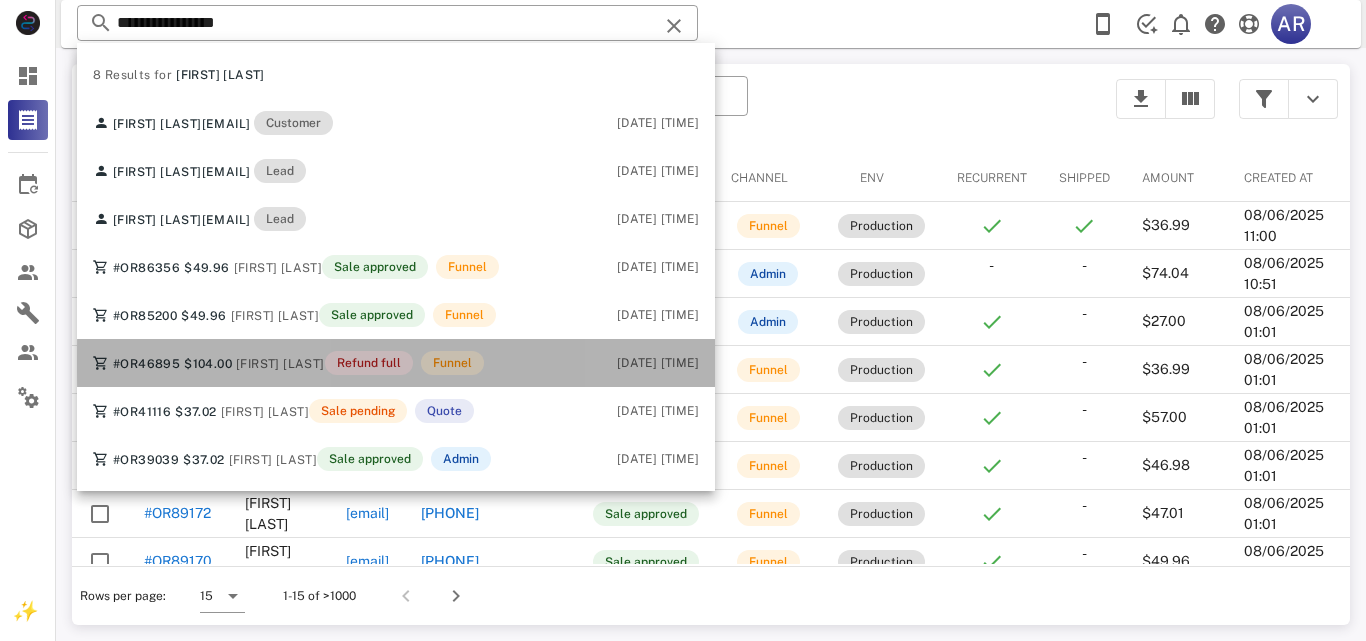 click on "#OR46895   $104.00   [FIRST] [LAST]   Refund full   Funnel" at bounding box center (288, 363) 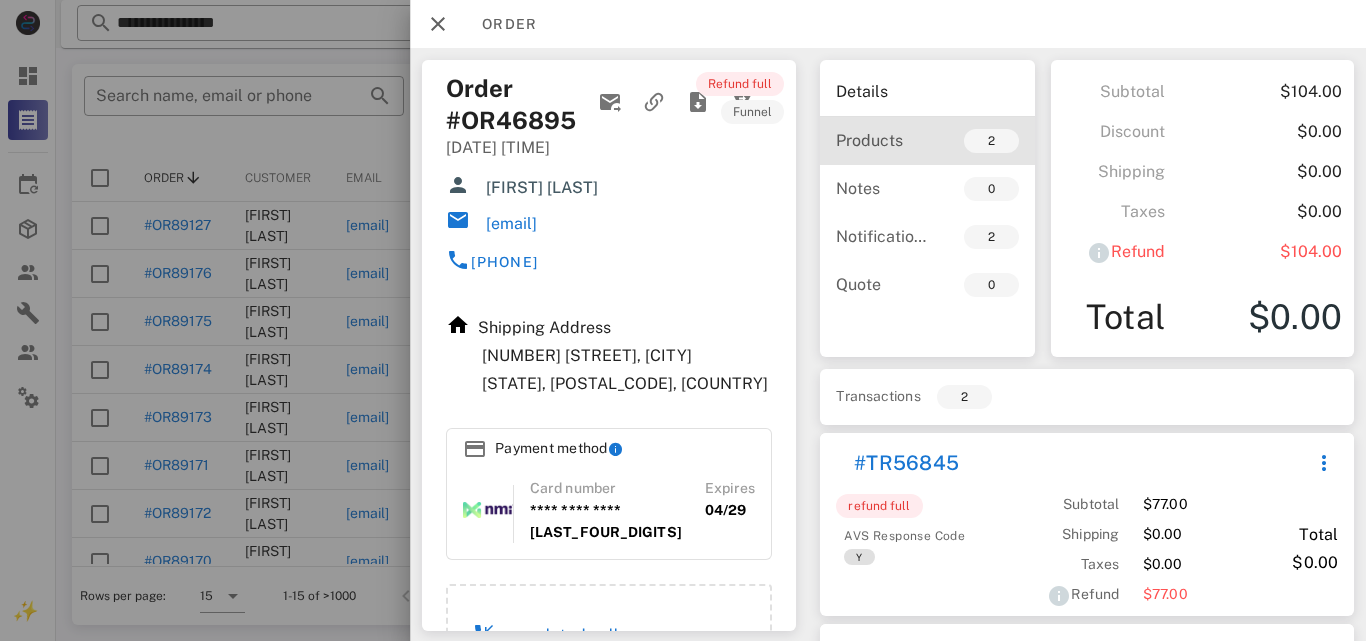 click on "Products  2" at bounding box center [927, 141] 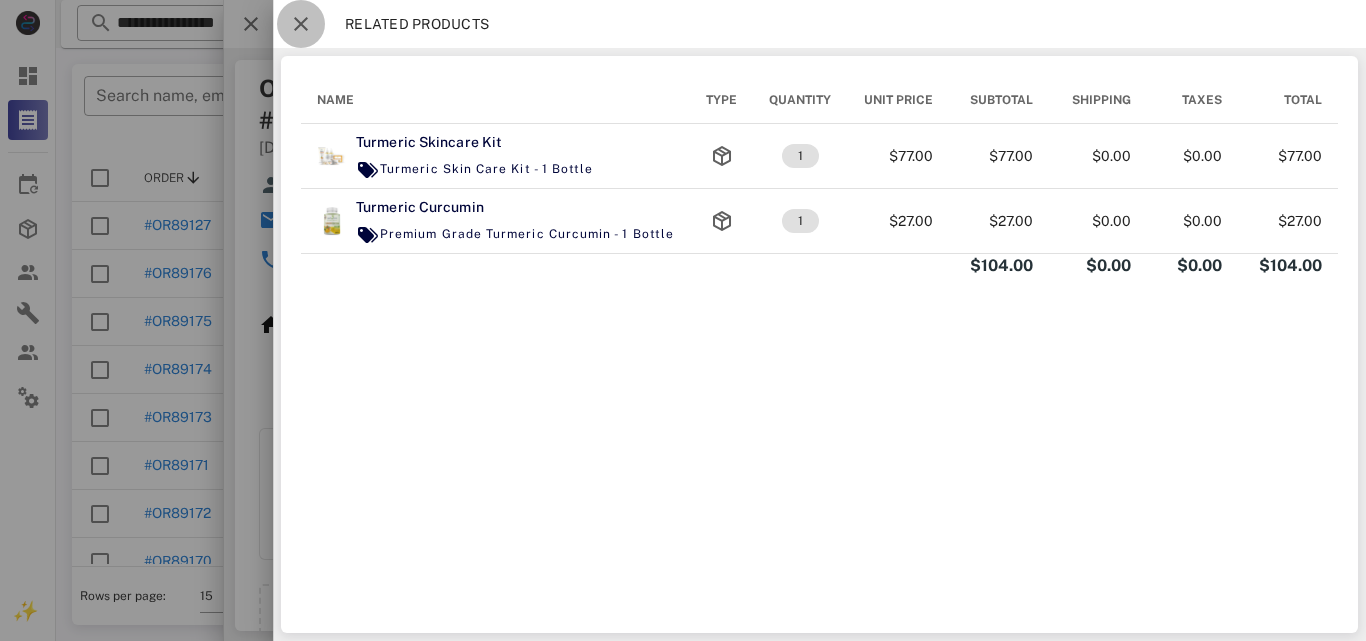 click at bounding box center (301, 24) 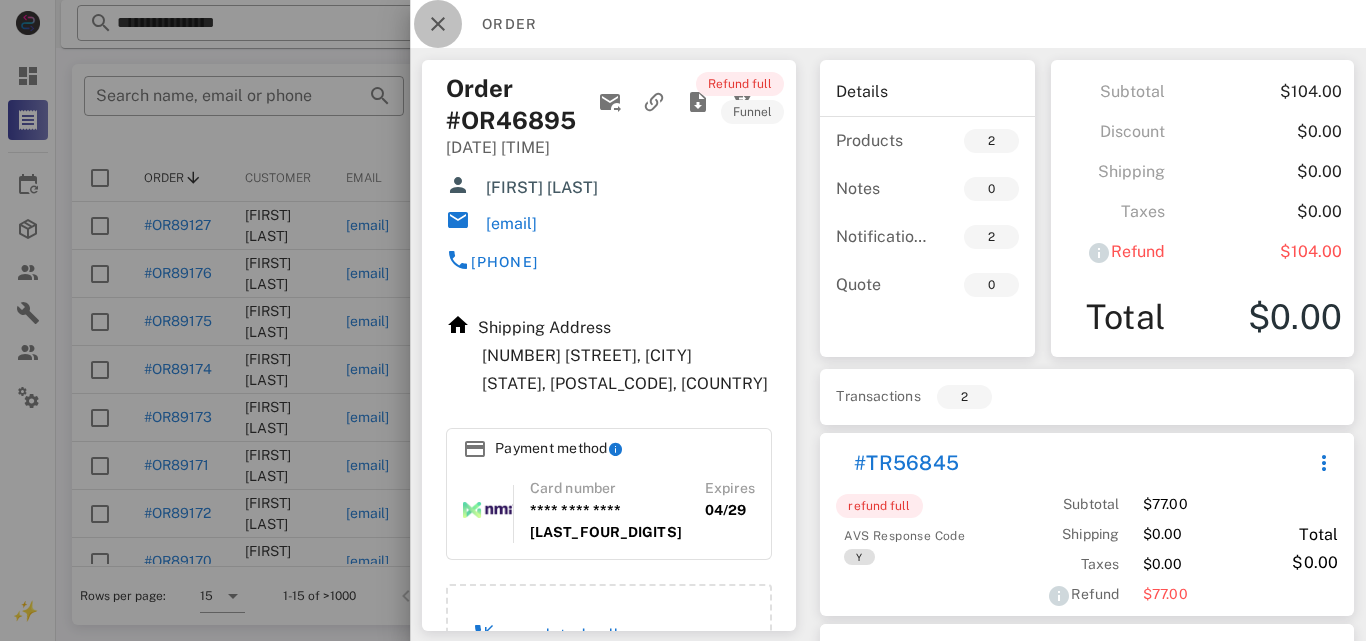 click at bounding box center (438, 24) 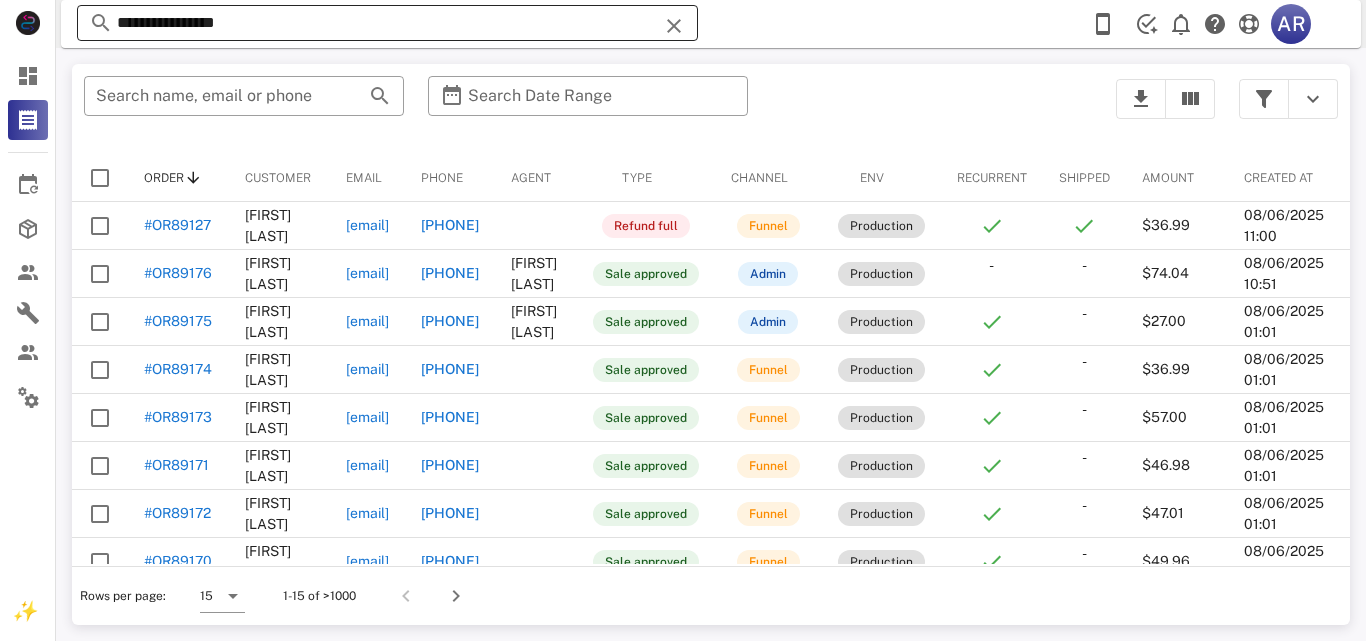 click on "**********" at bounding box center [387, 23] 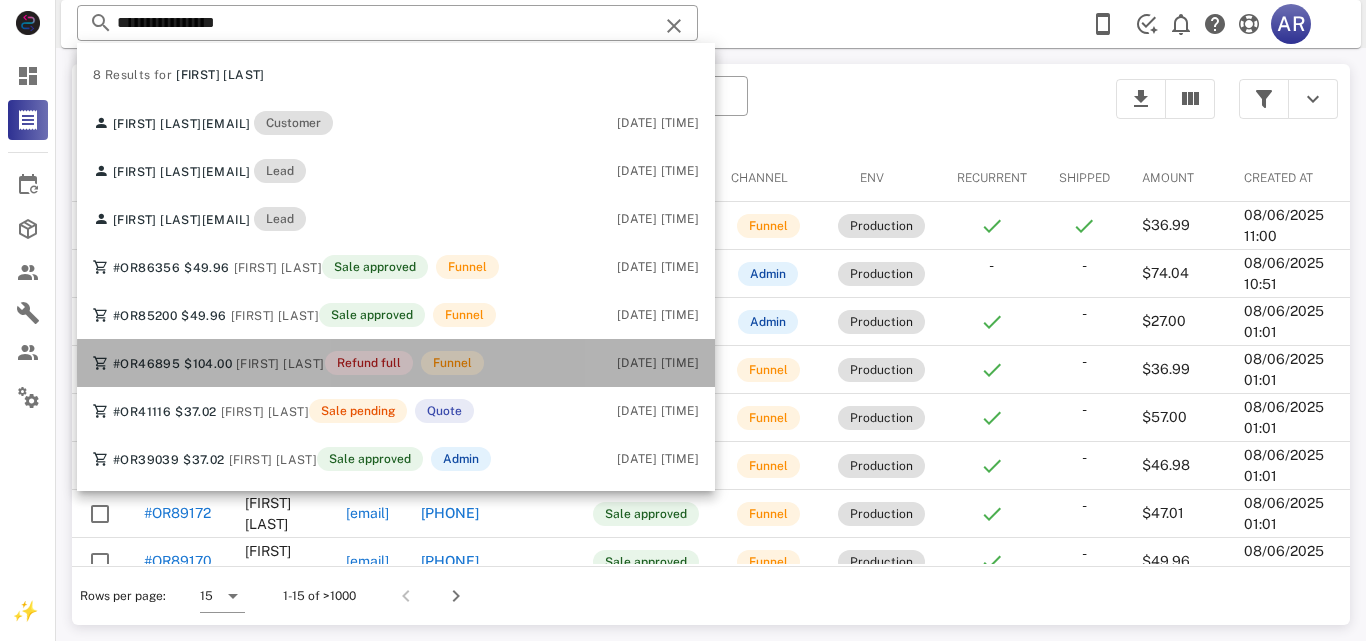 click on "[FIRST] [LAST]" at bounding box center (280, 364) 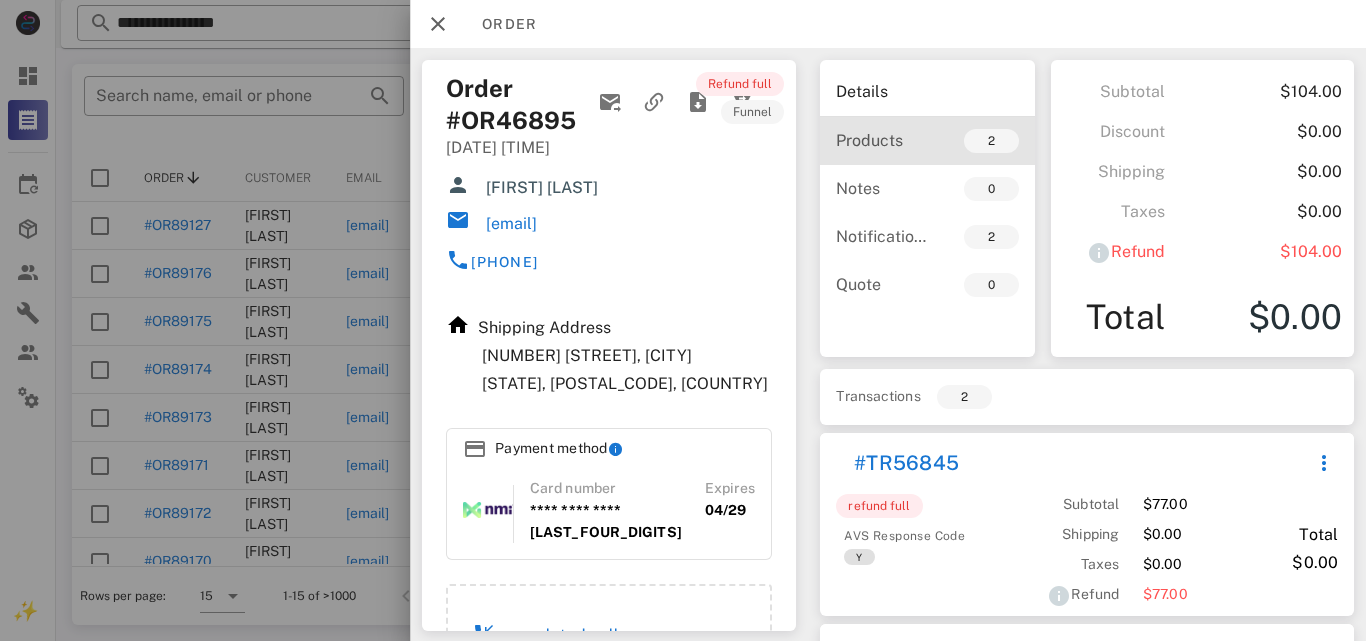 click on "Products" at bounding box center [881, 140] 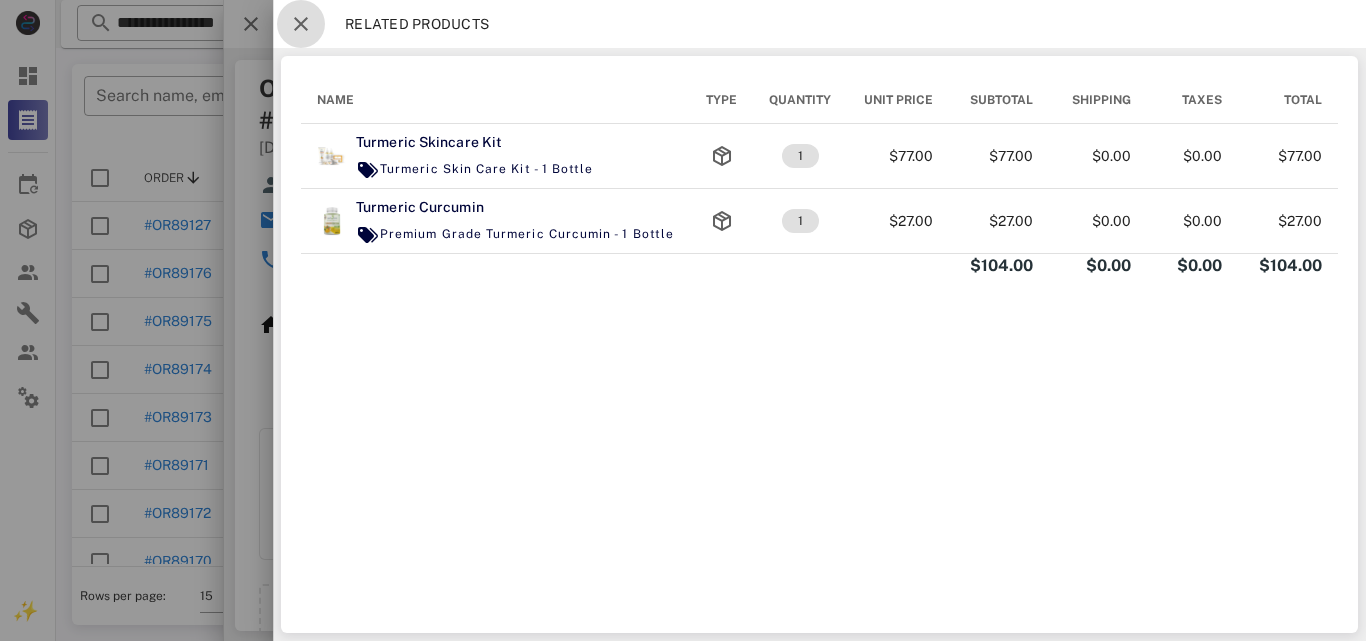 click at bounding box center [301, 24] 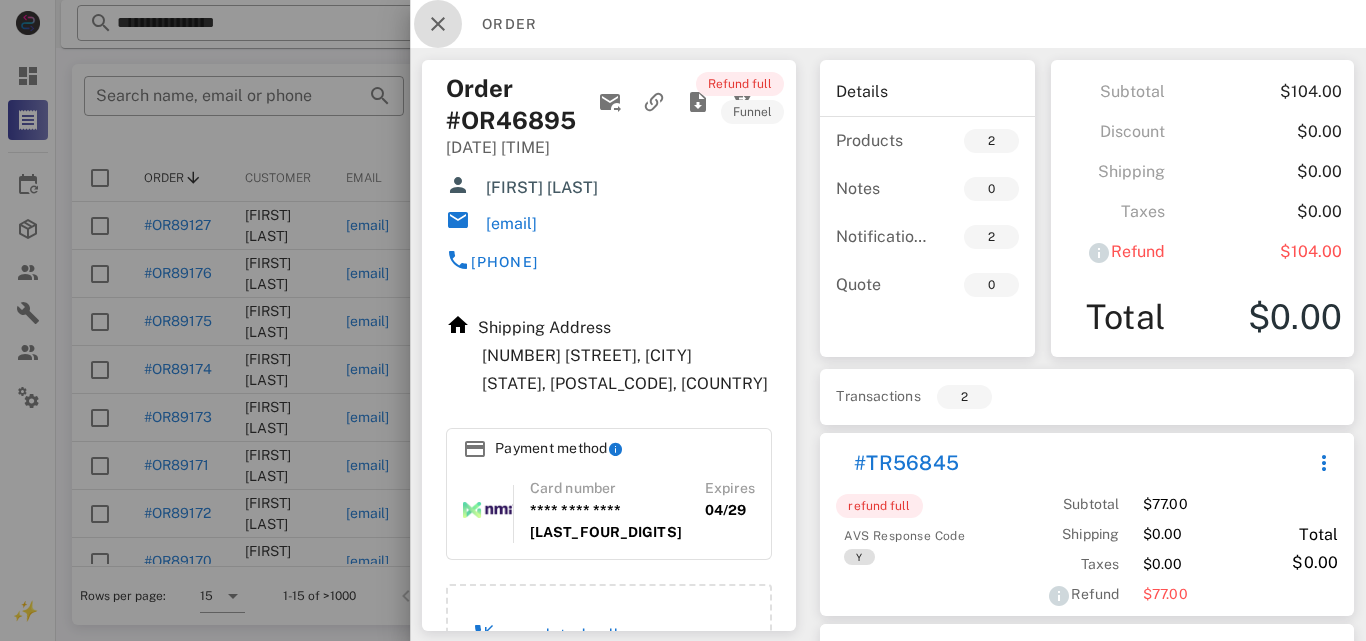 click at bounding box center [438, 24] 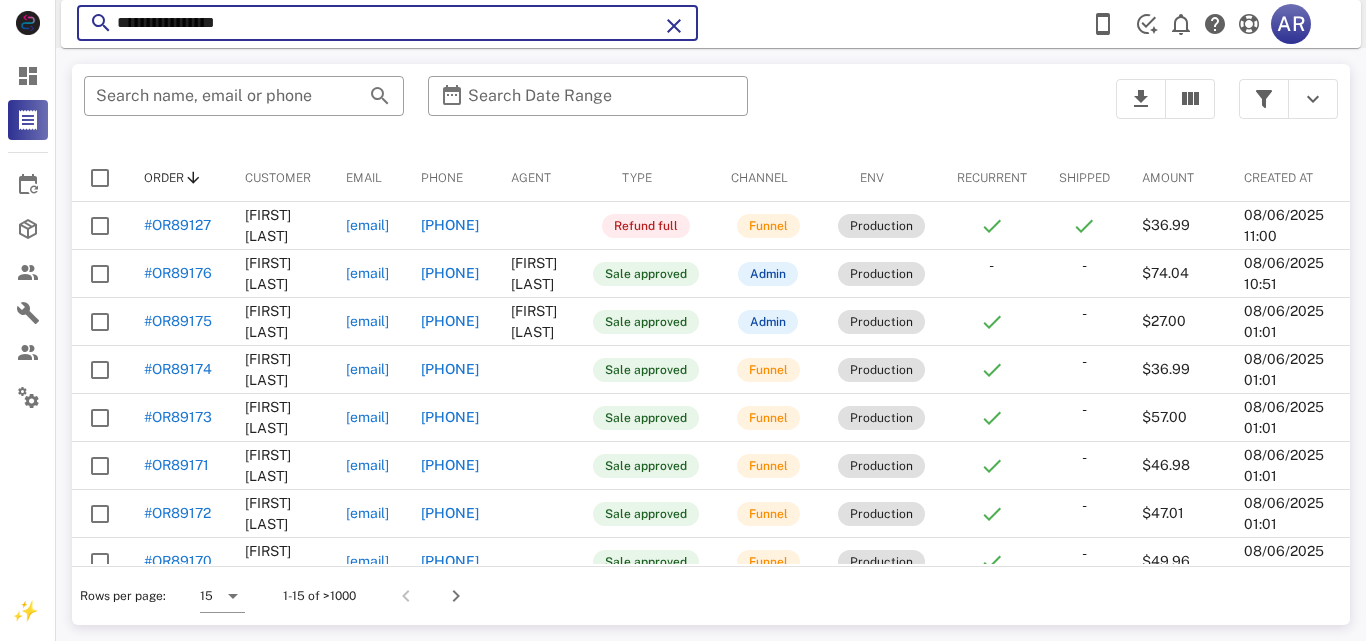 click on "**********" at bounding box center (387, 23) 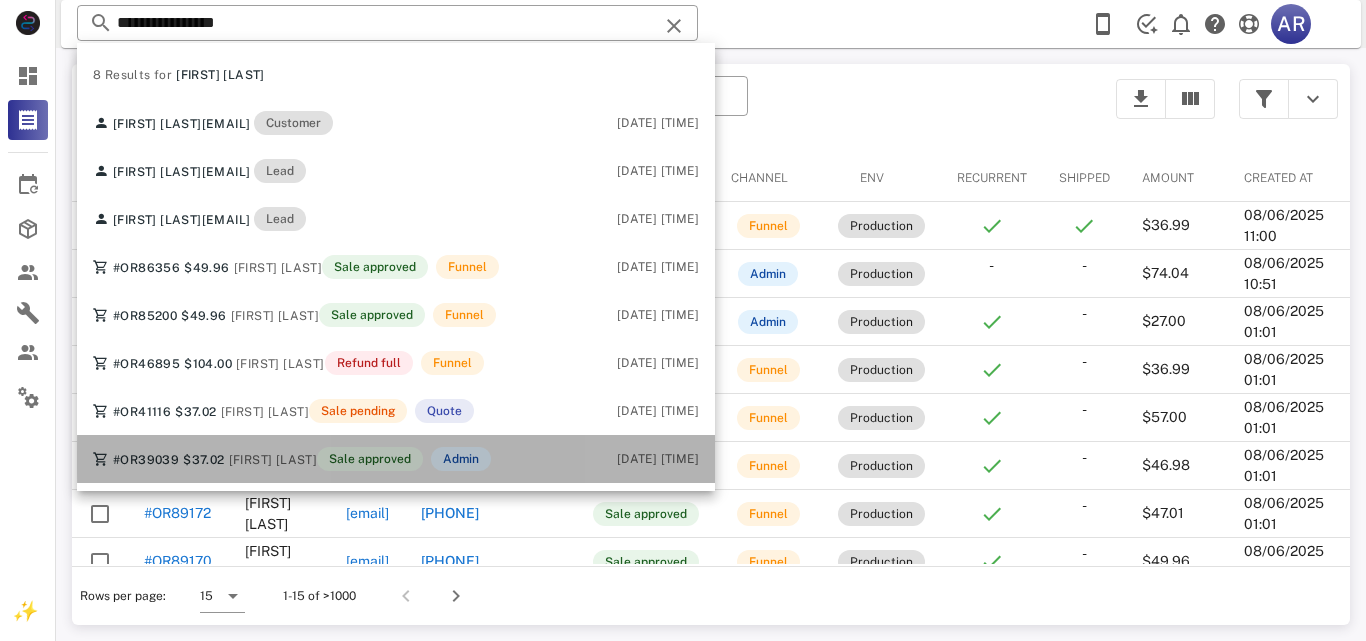 click on "[FIRST] [LAST]" at bounding box center [273, 460] 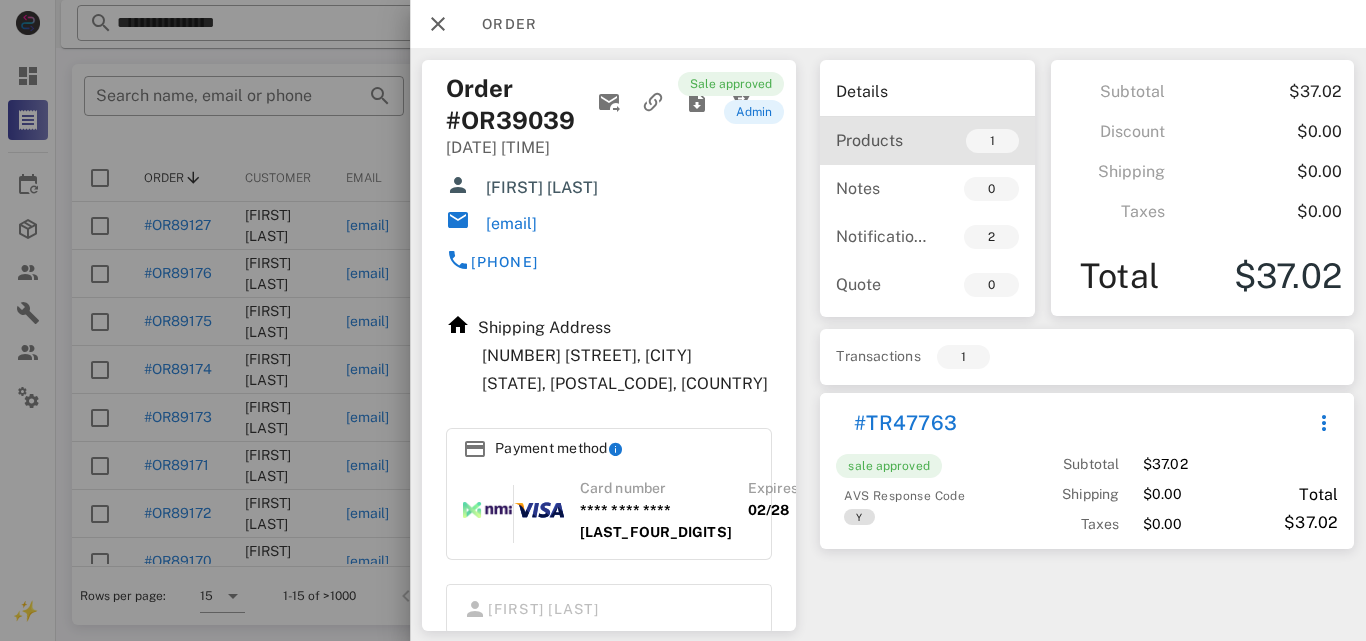 click on "Products" at bounding box center (881, 140) 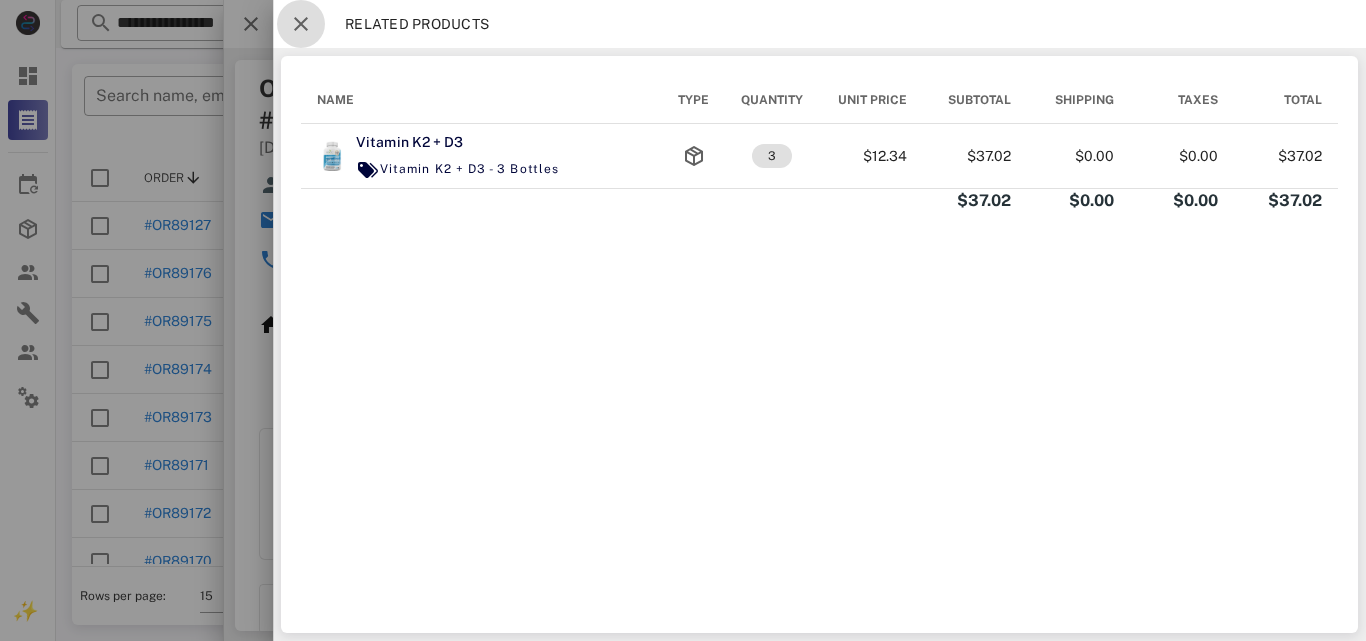 click at bounding box center (301, 24) 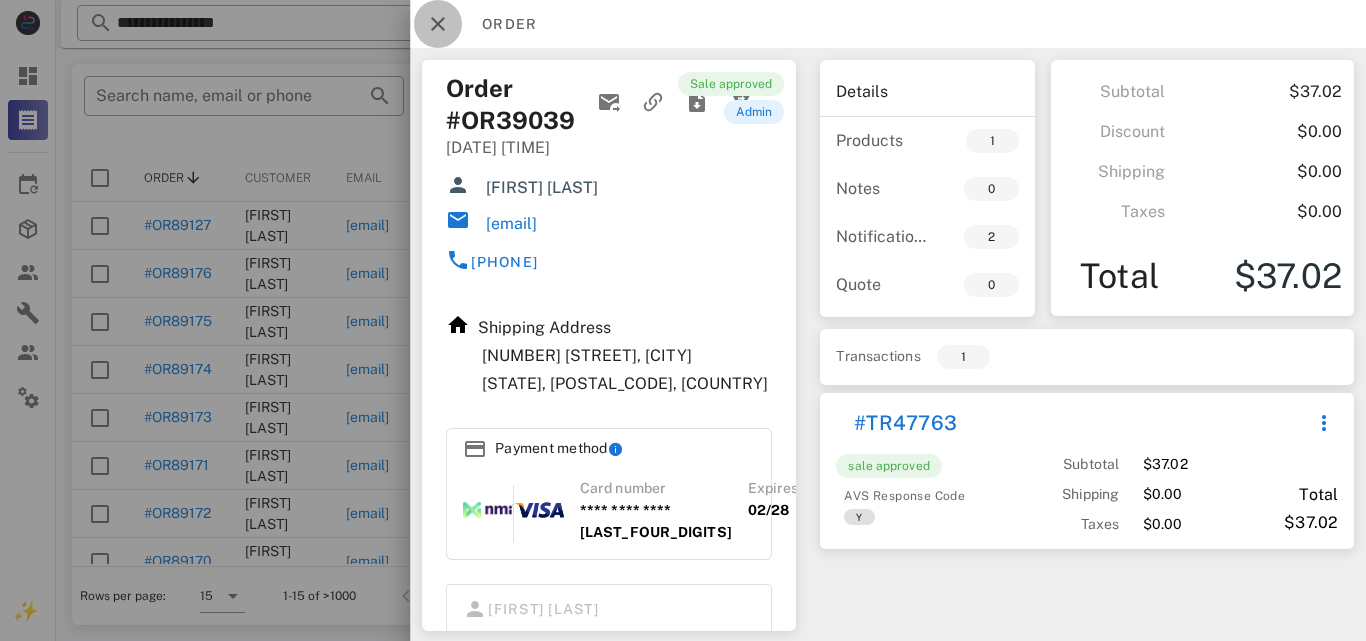 click at bounding box center (438, 24) 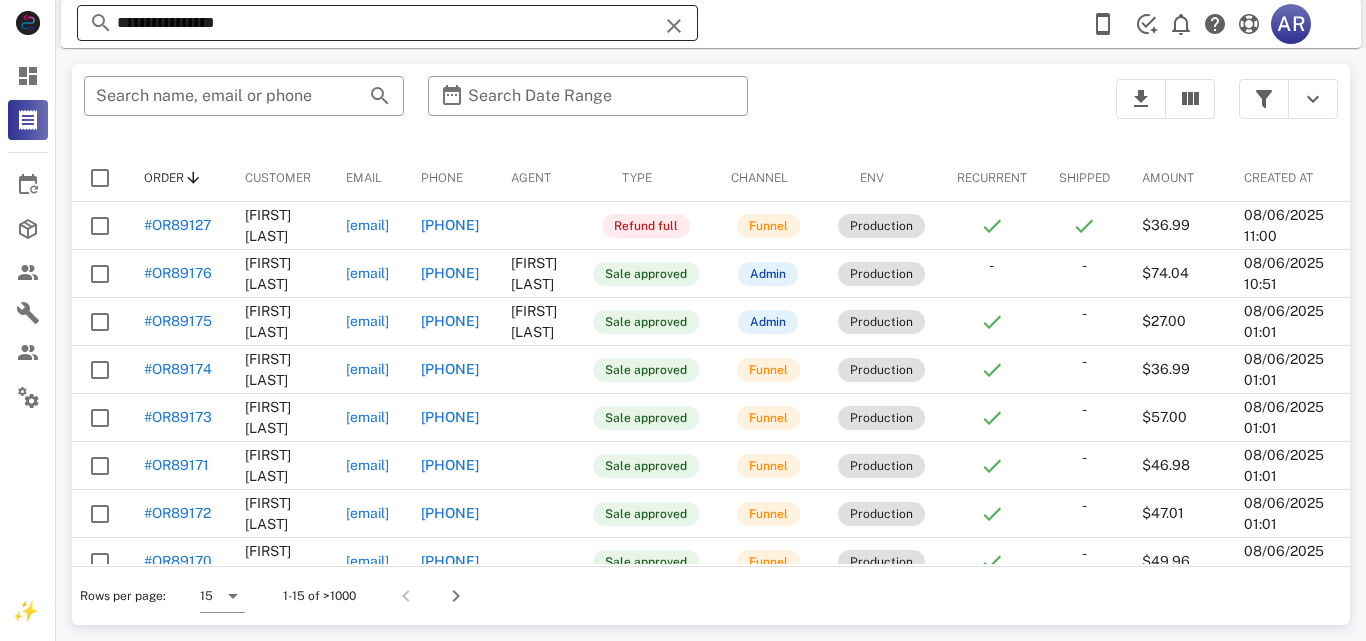 click on "**********" at bounding box center (387, 23) 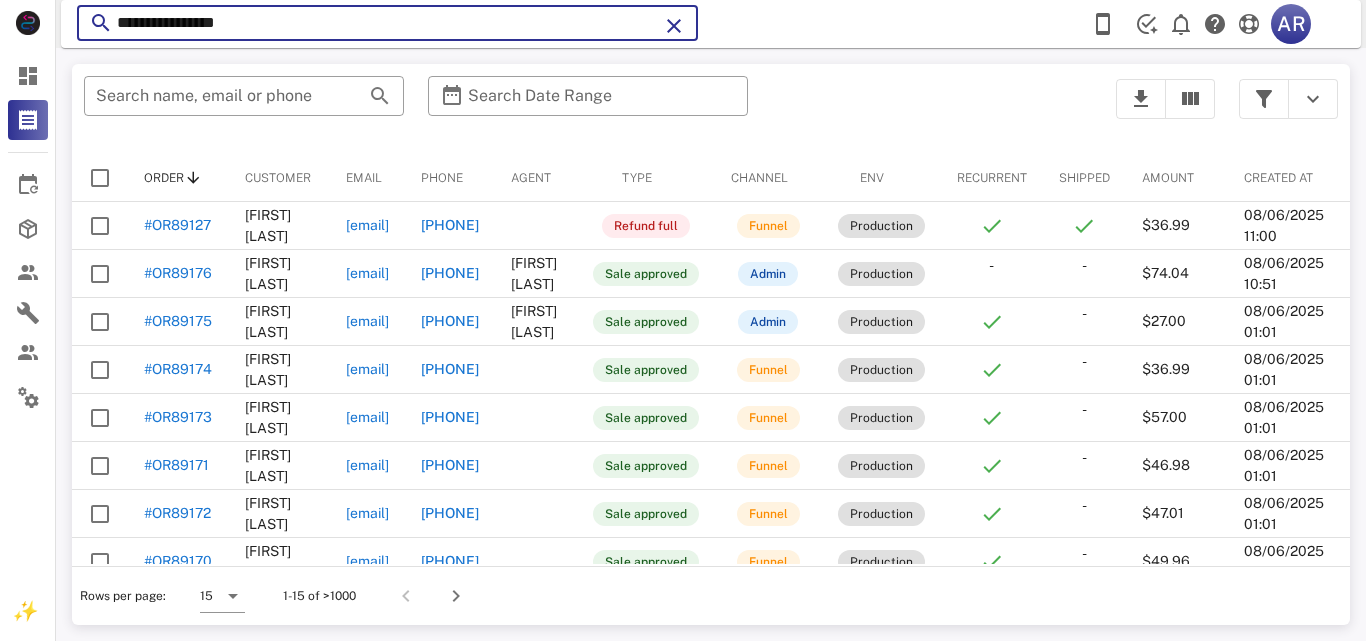 click on "**********" at bounding box center [387, 23] 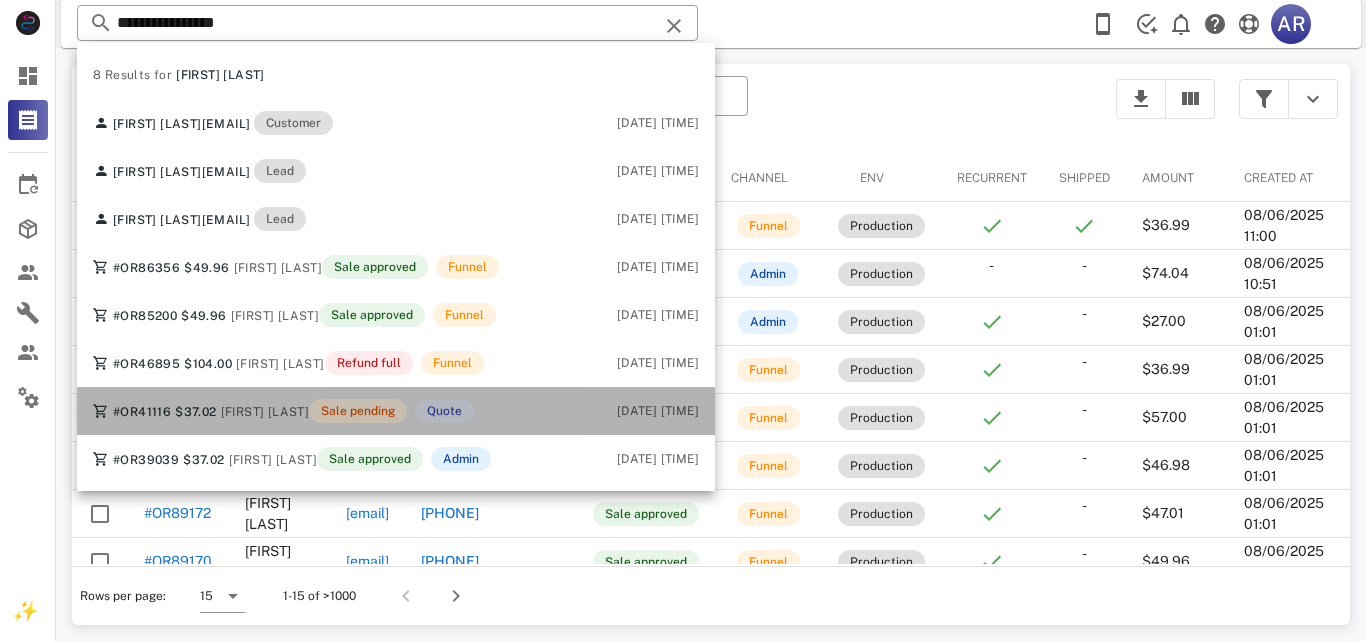 click on "[FIRST] [LAST]" at bounding box center (265, 412) 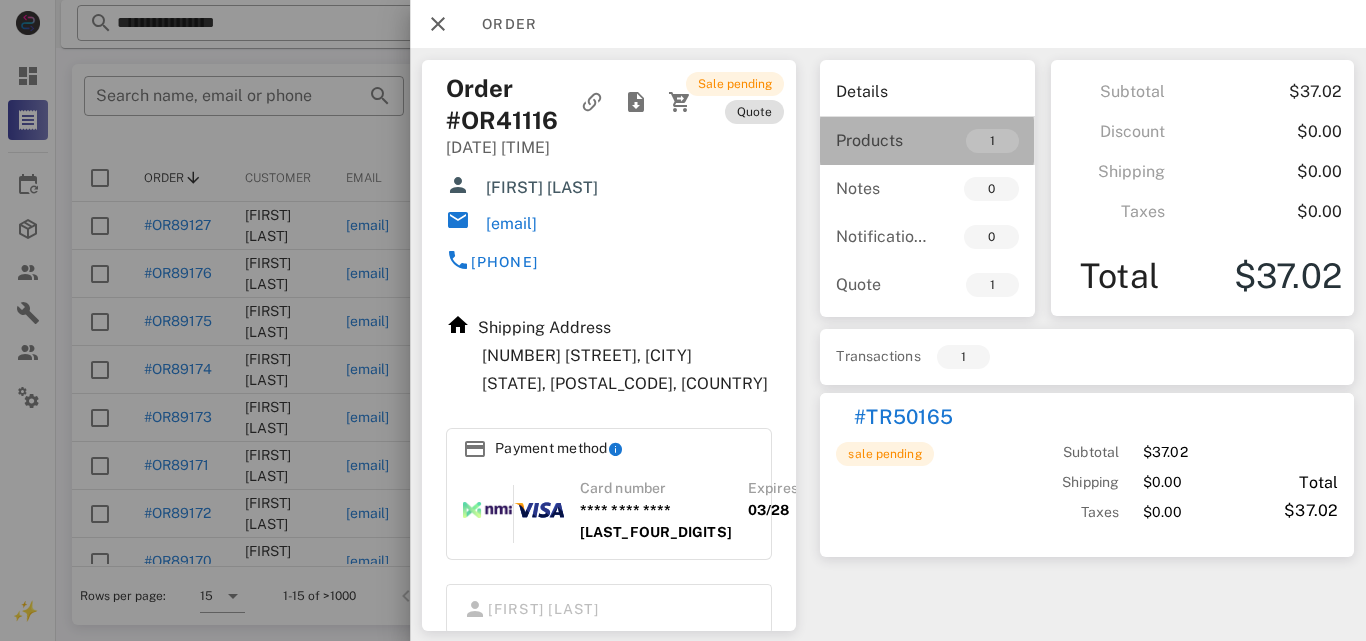 click on "Products" at bounding box center (881, 140) 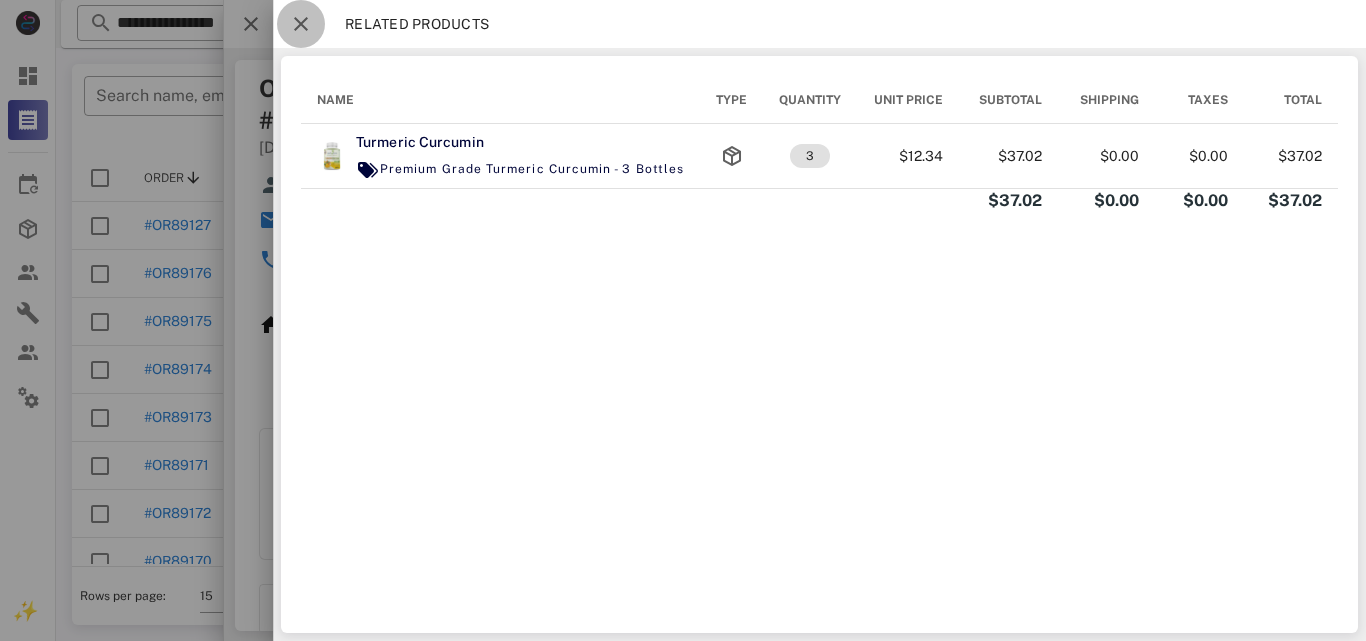 click at bounding box center [301, 24] 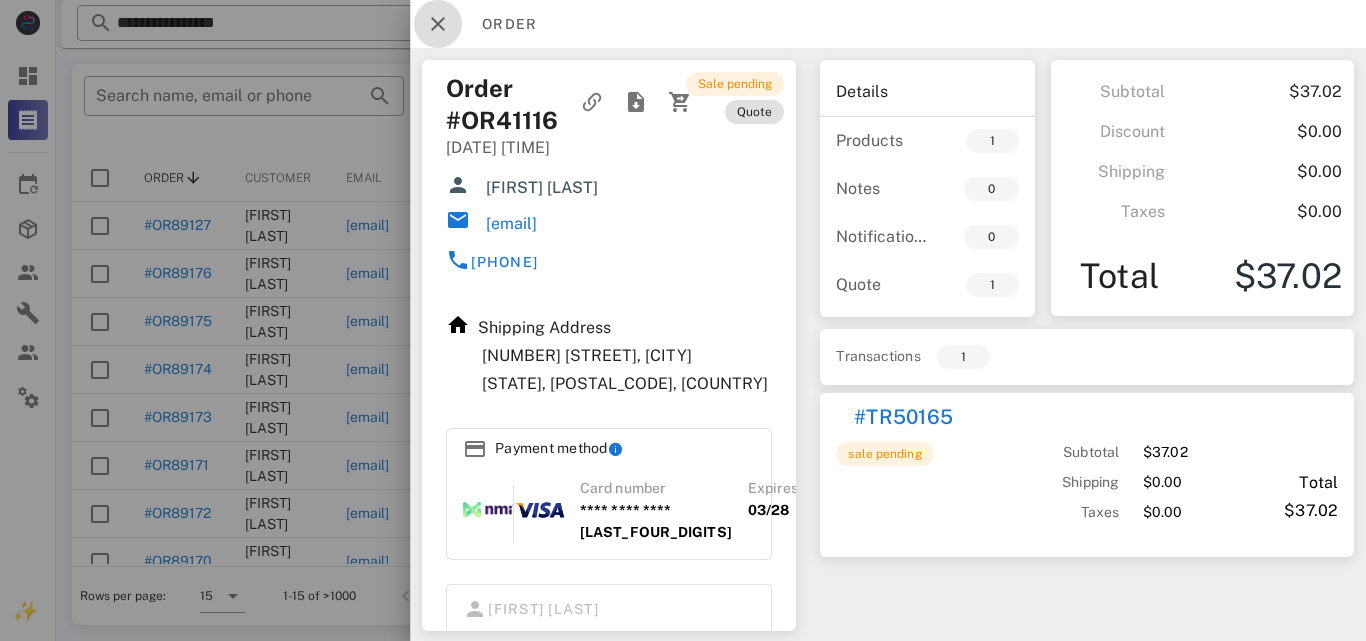click at bounding box center (438, 24) 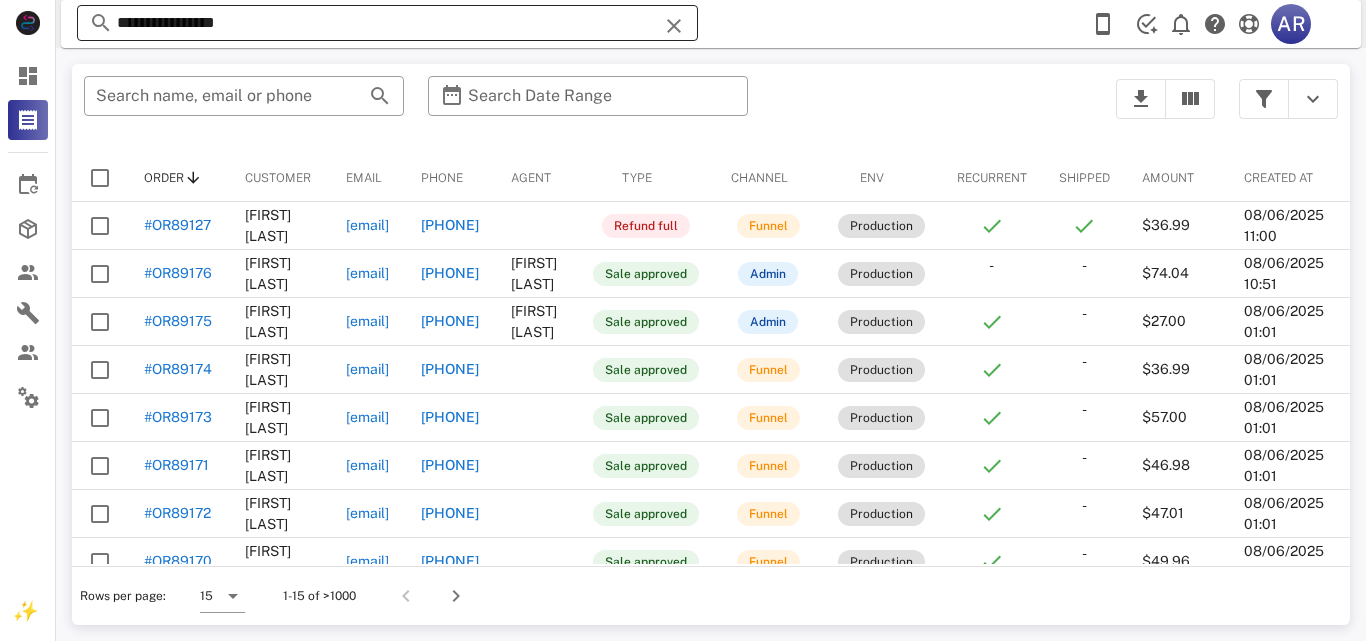 click on "**********" at bounding box center (387, 23) 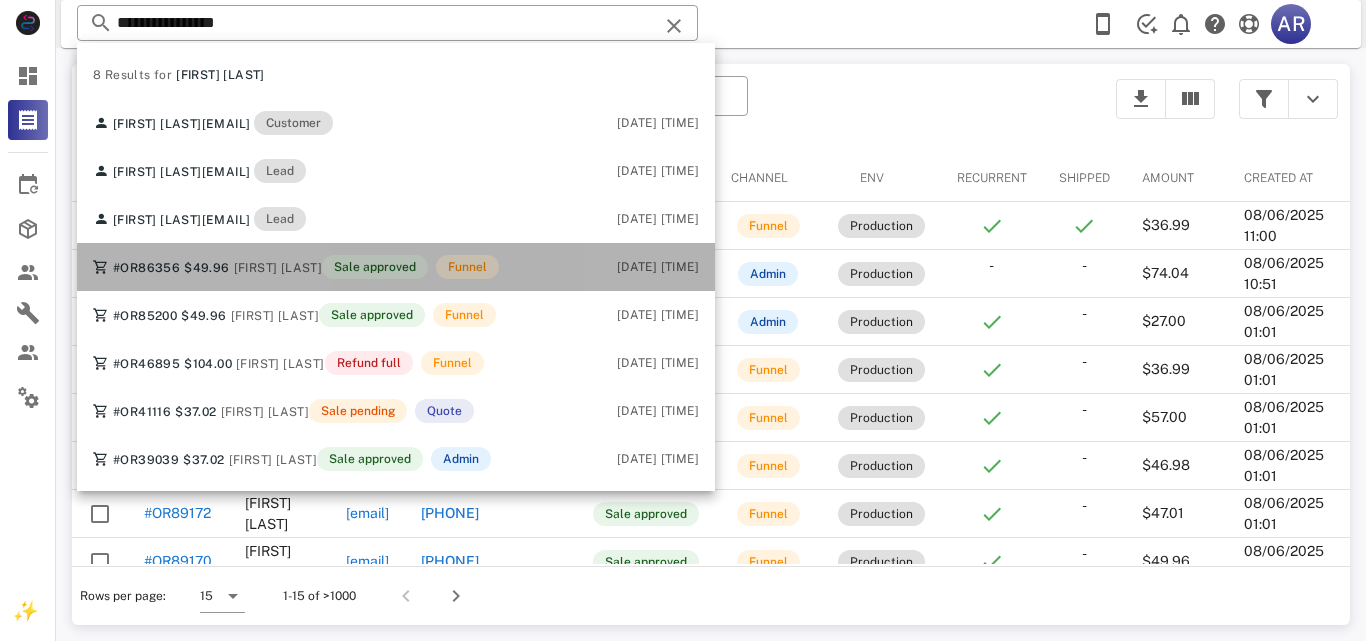 click on "[FIRST] [LAST]" at bounding box center (278, 268) 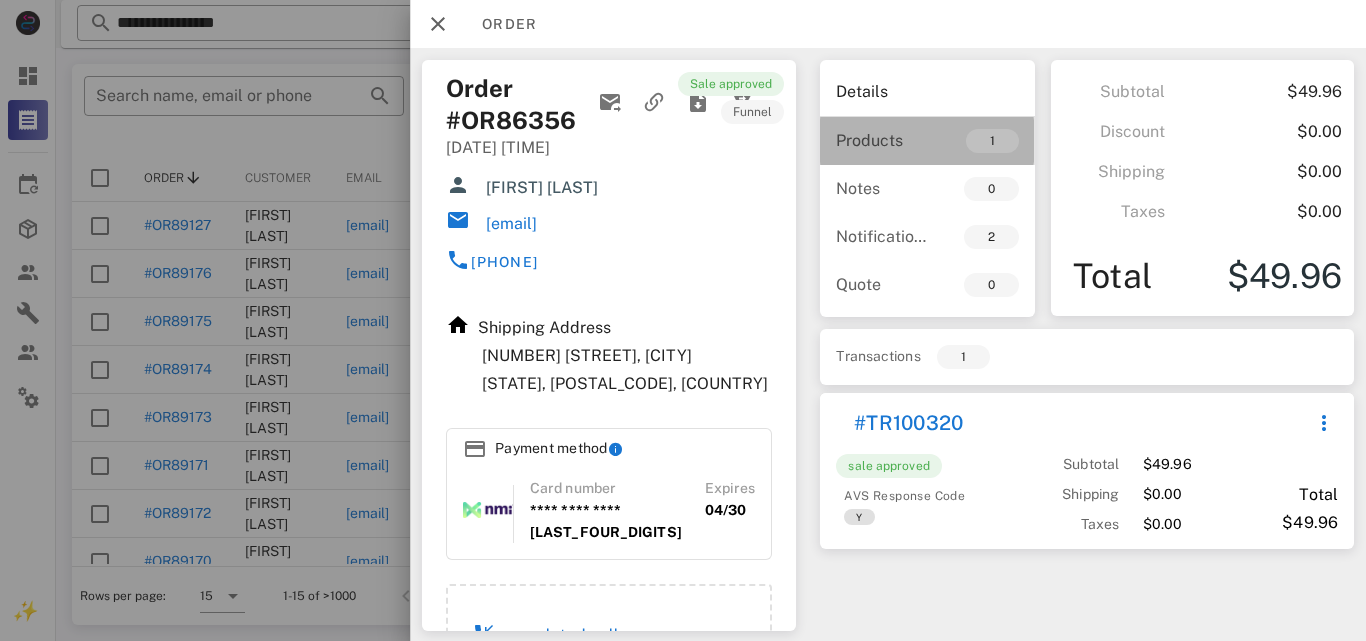 click on "Products  1" at bounding box center [927, 141] 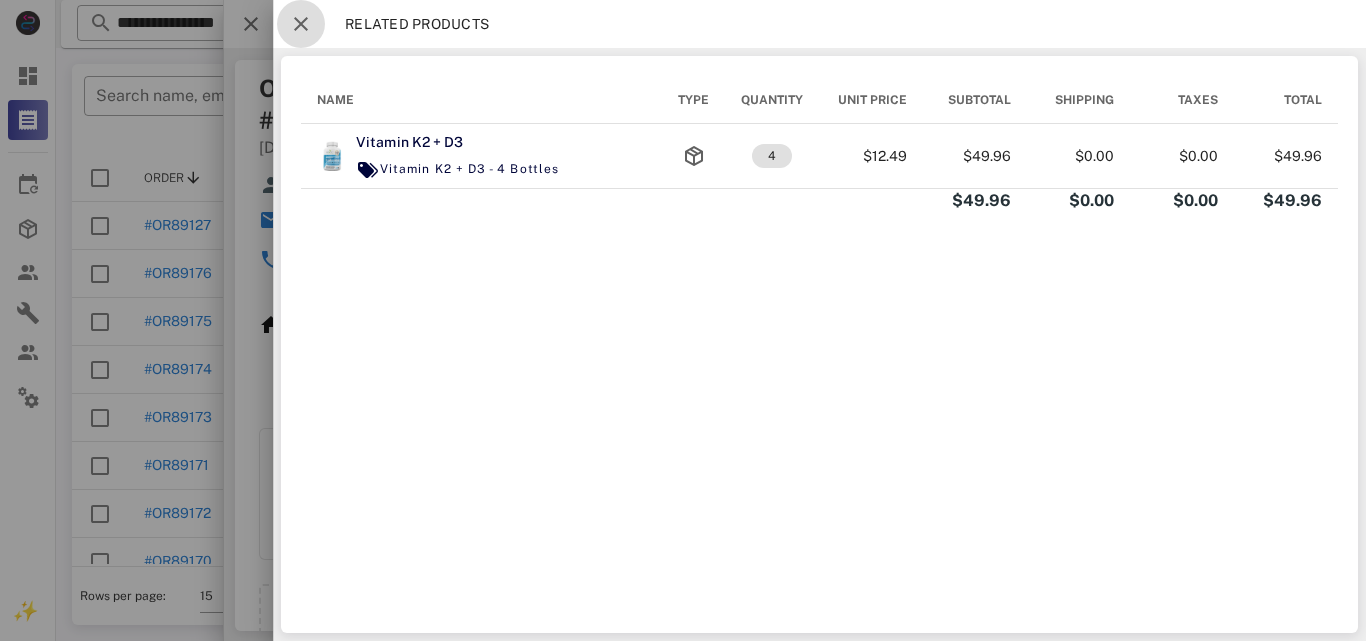 click at bounding box center (301, 24) 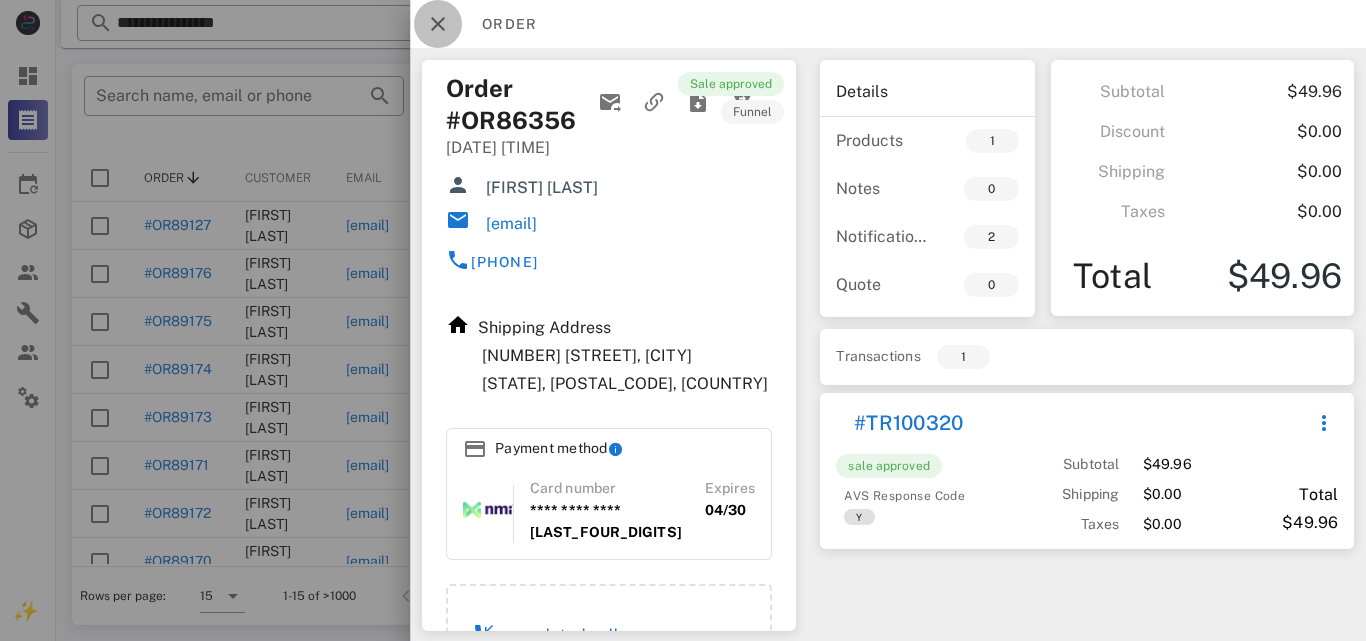click at bounding box center [438, 24] 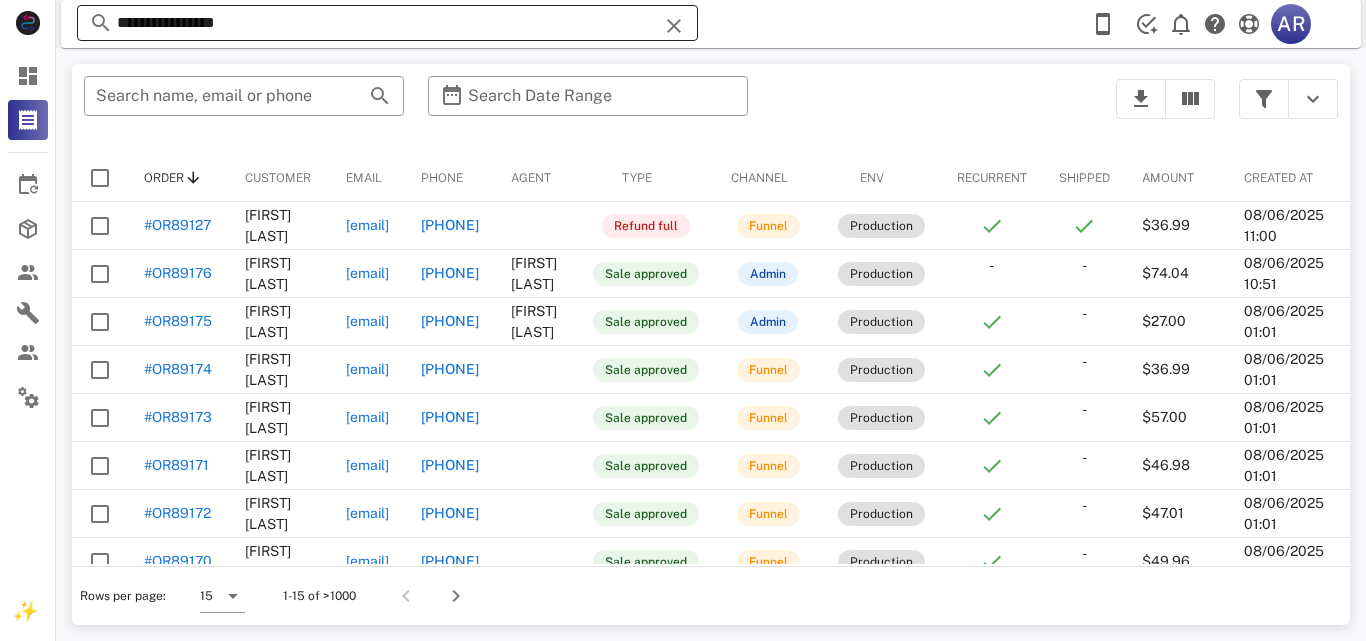 click on "**********" at bounding box center (387, 23) 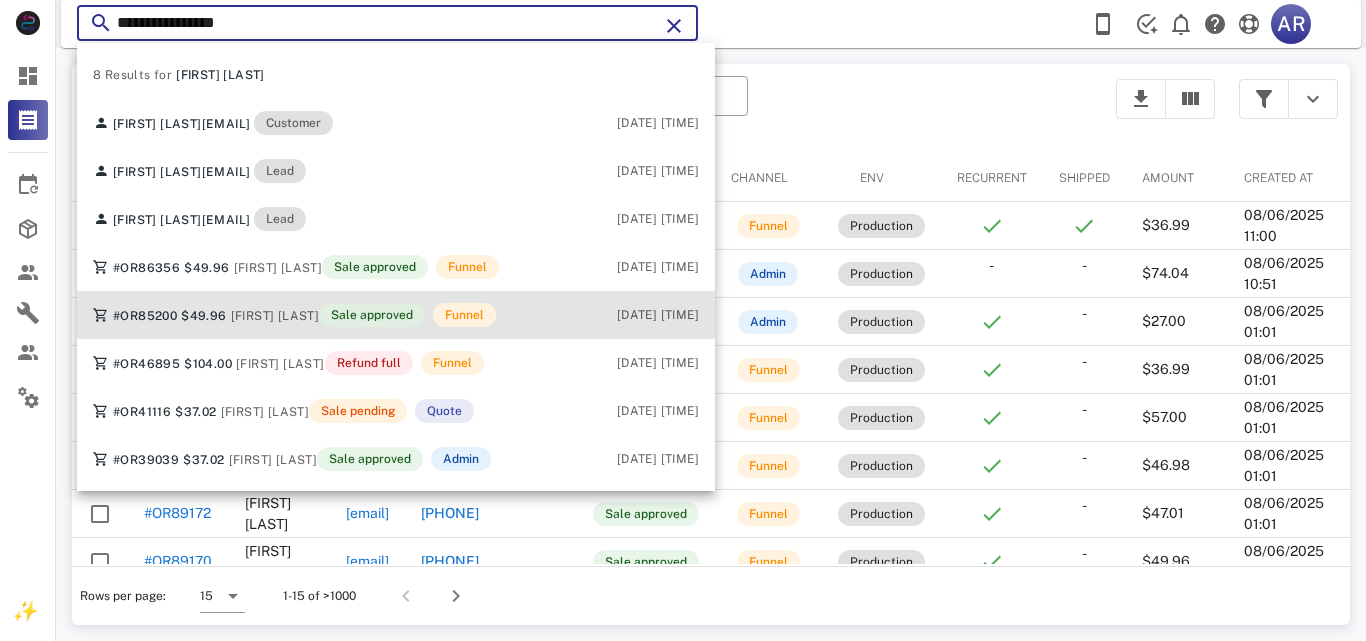 click on "Sale approved" at bounding box center (372, 315) 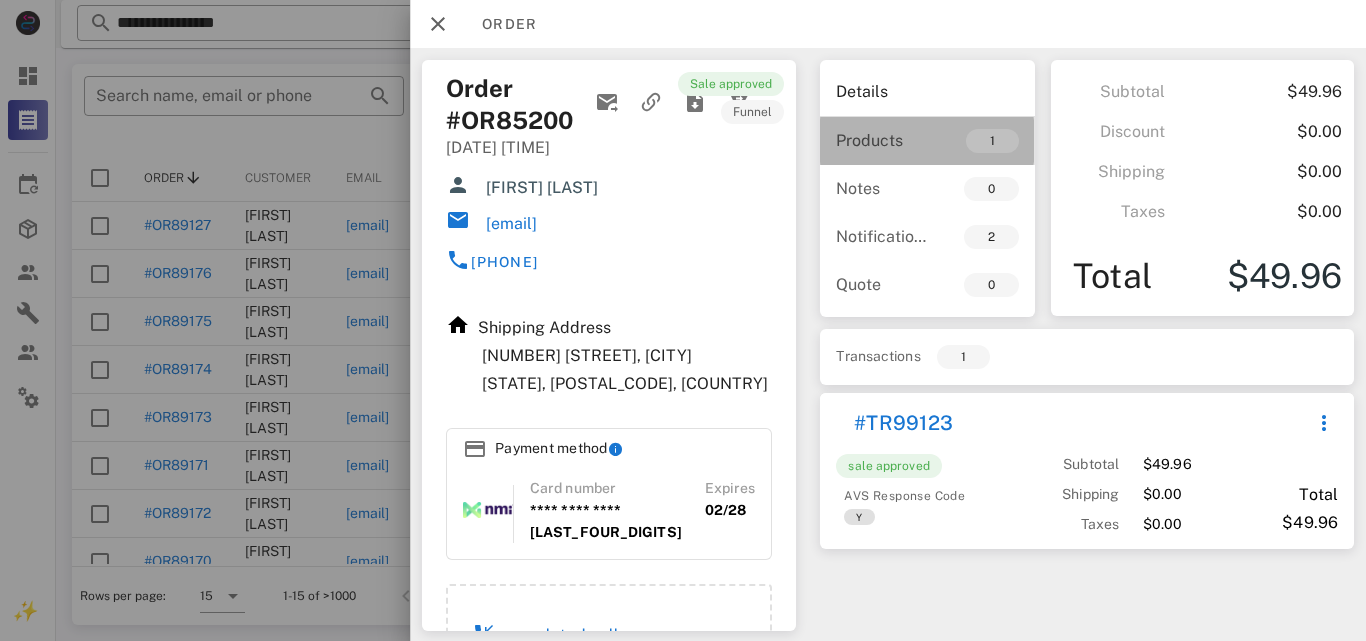 click on "Products" at bounding box center (881, 140) 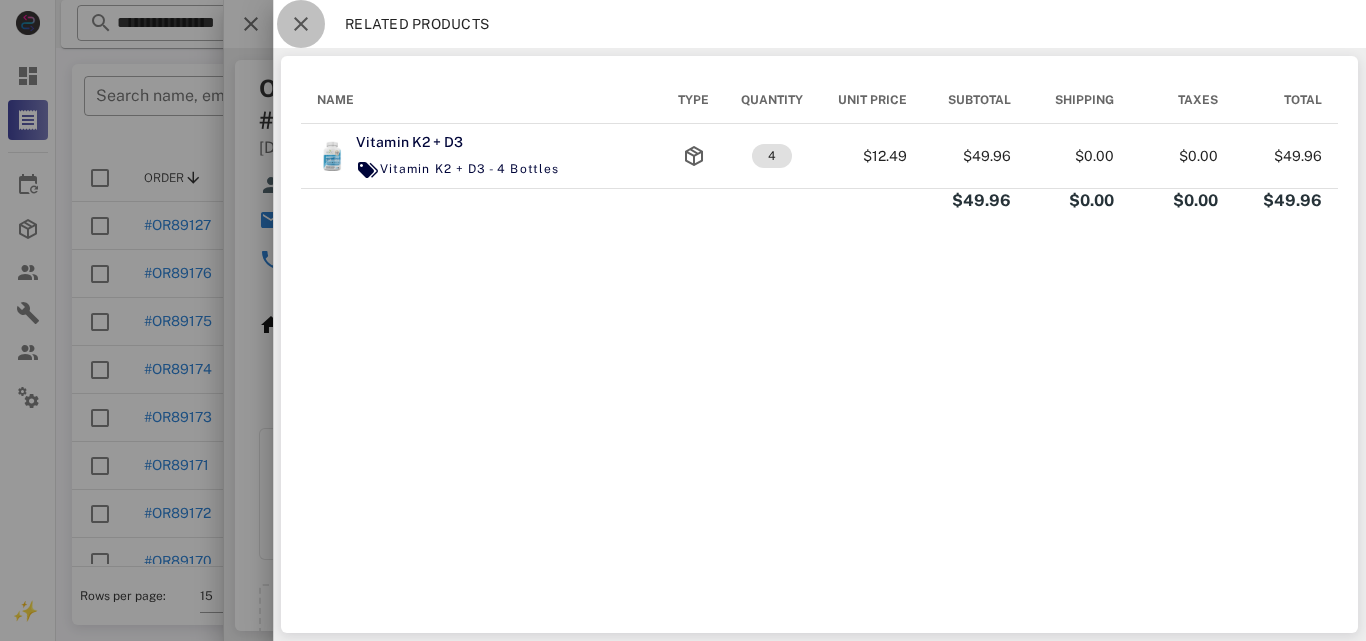 click at bounding box center (301, 24) 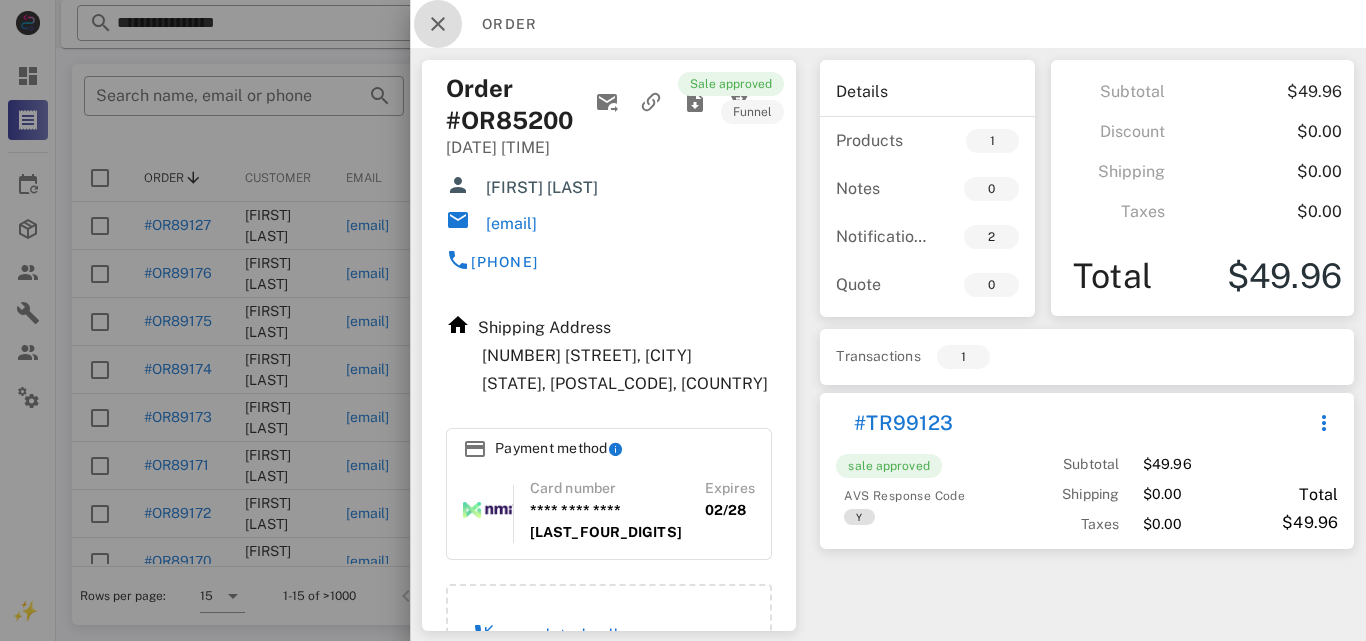 click at bounding box center (438, 24) 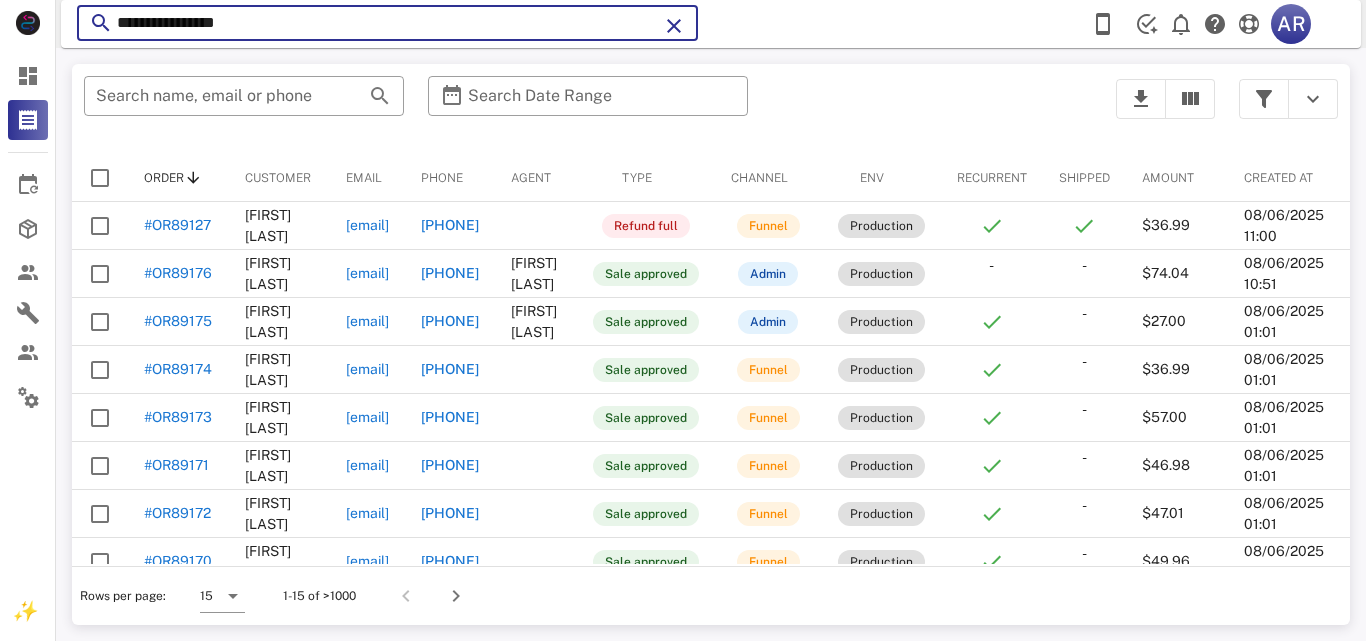 click on "**********" at bounding box center (387, 23) 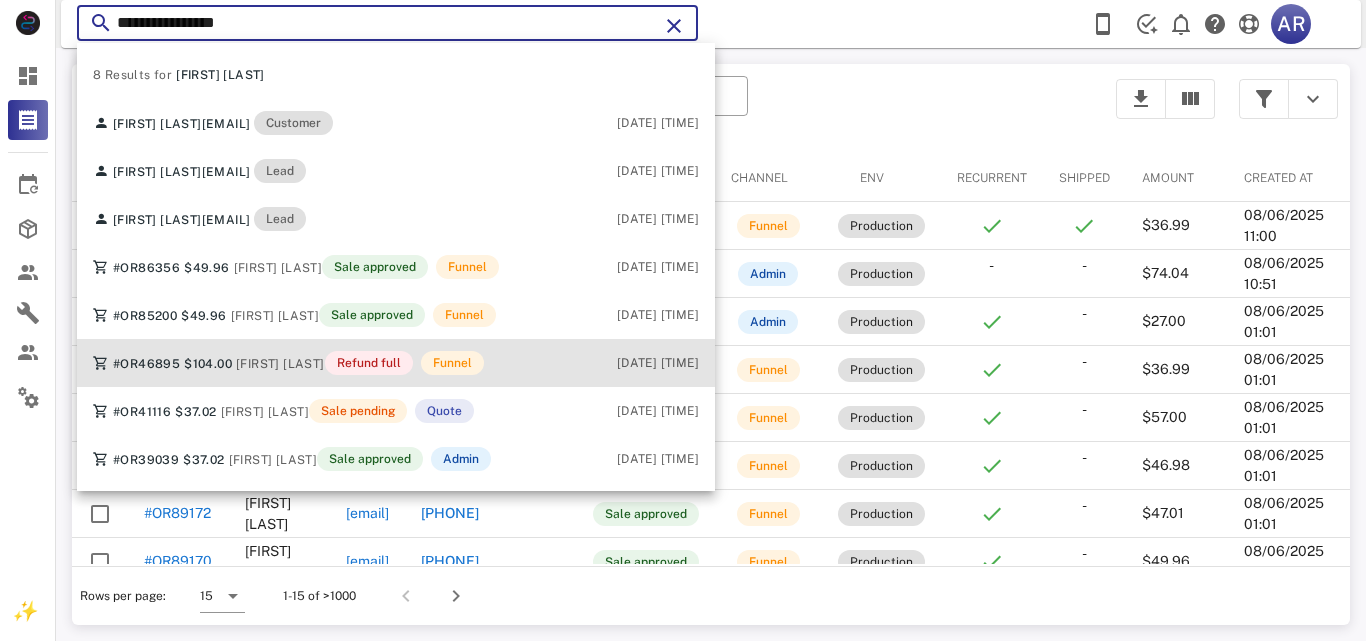 click on "#OR46895   $104.00   [FIRST] [LAST]   Refund full   Funnel" at bounding box center (288, 363) 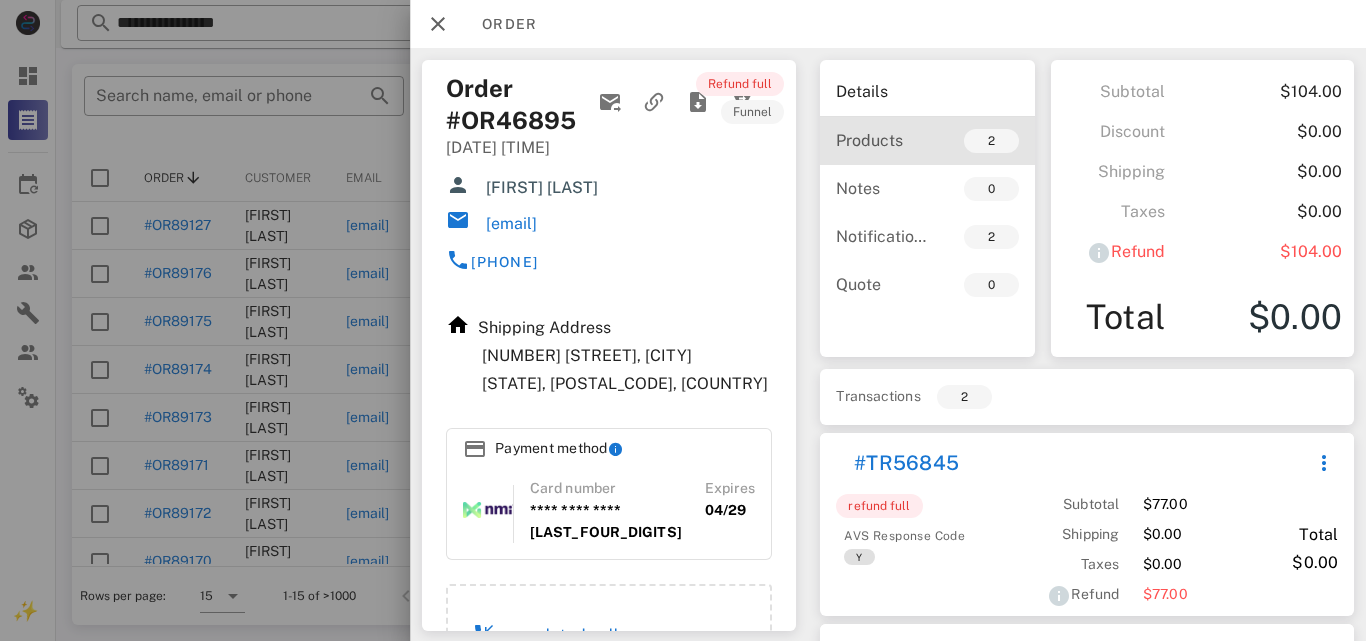 click on "Products  2" at bounding box center (927, 141) 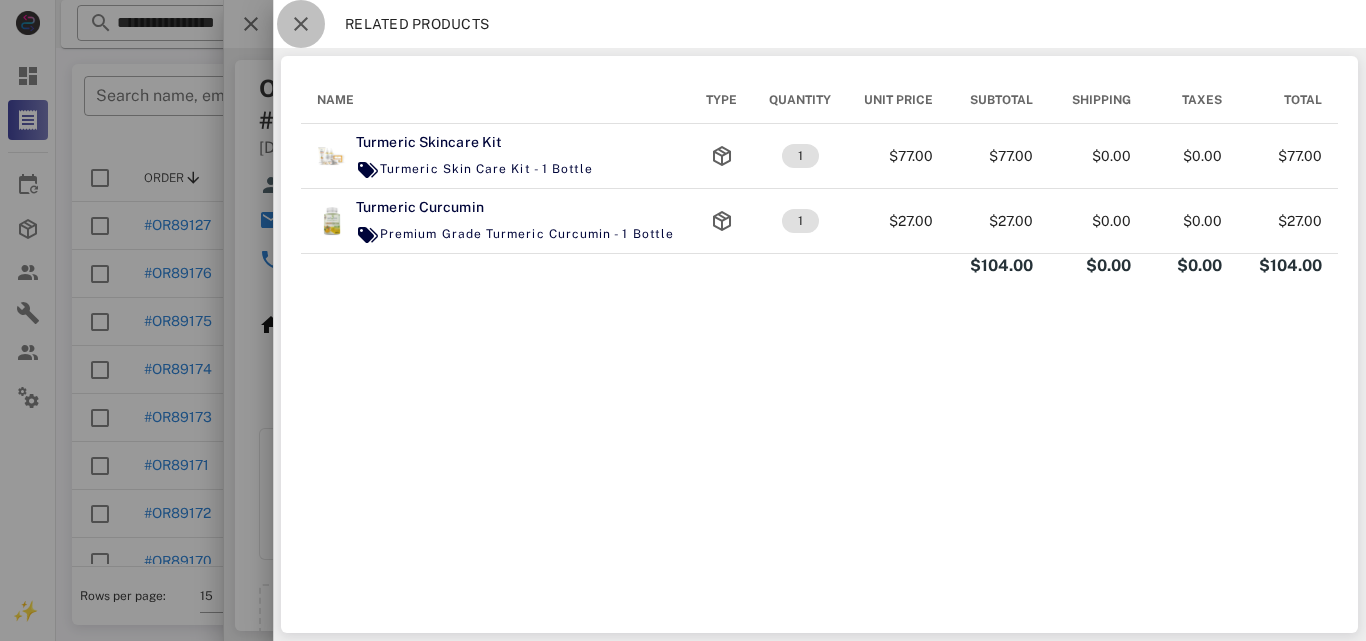 click at bounding box center (301, 24) 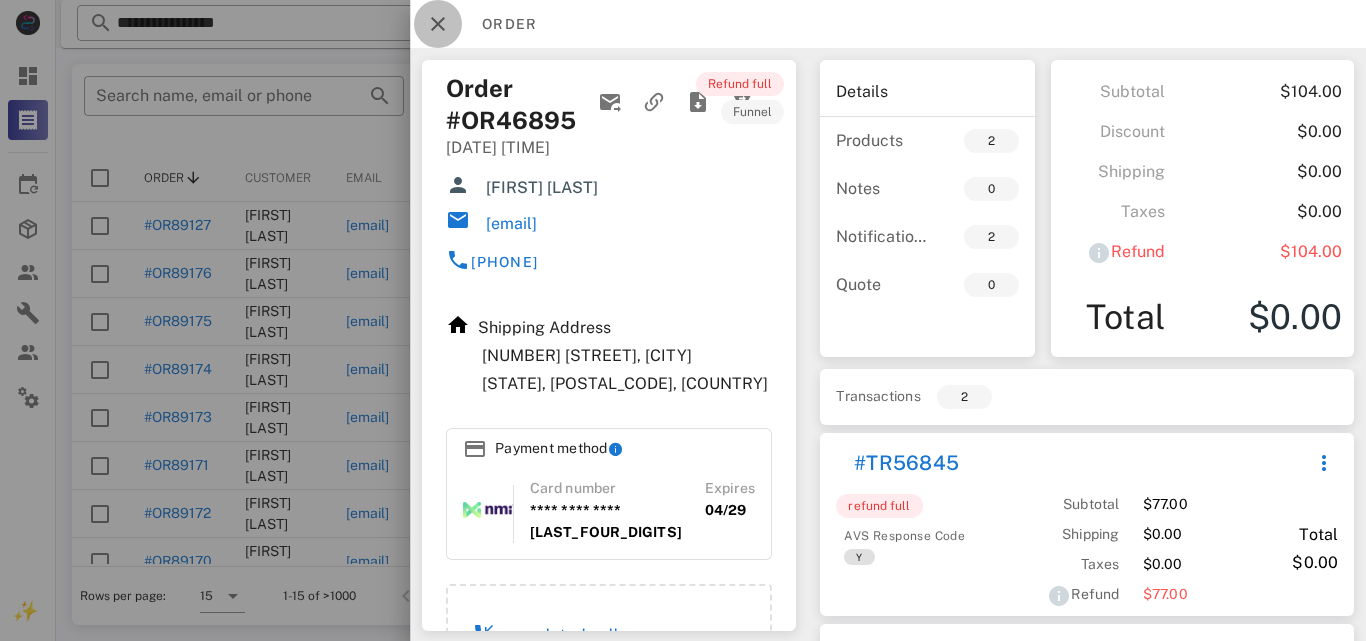 click at bounding box center (438, 24) 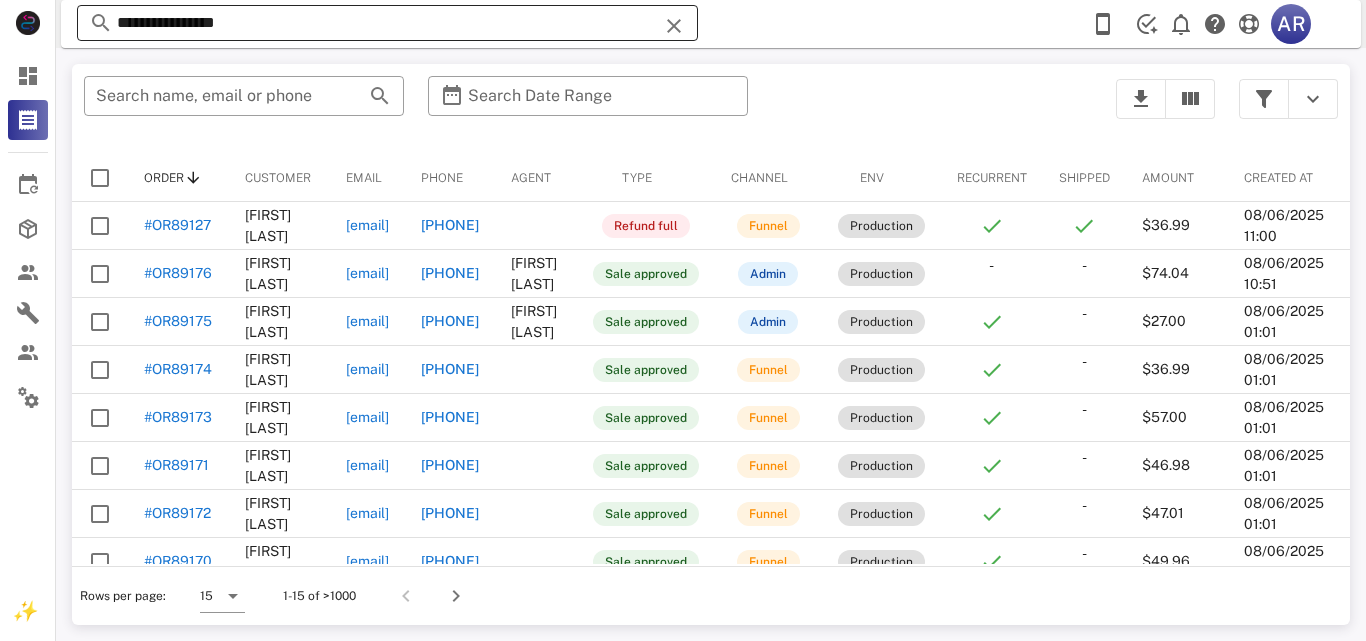 click at bounding box center (674, 26) 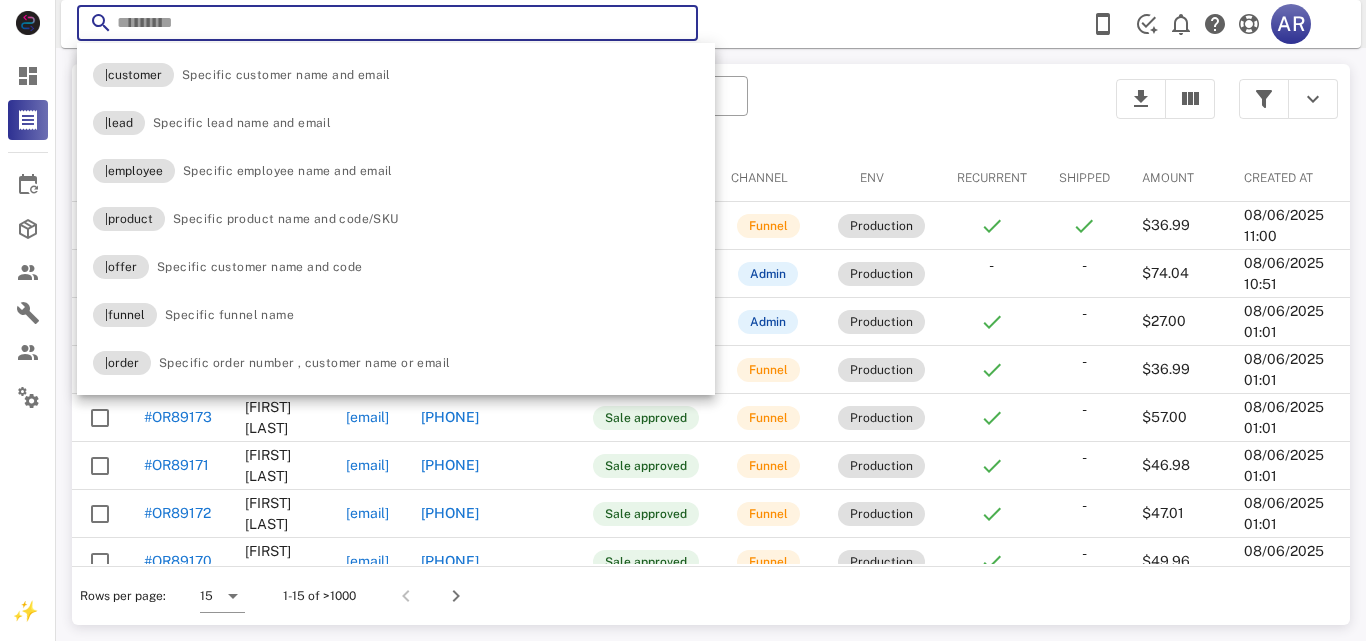 click on "​ Search name, email or phone ​ Search Date Range" at bounding box center (588, 109) 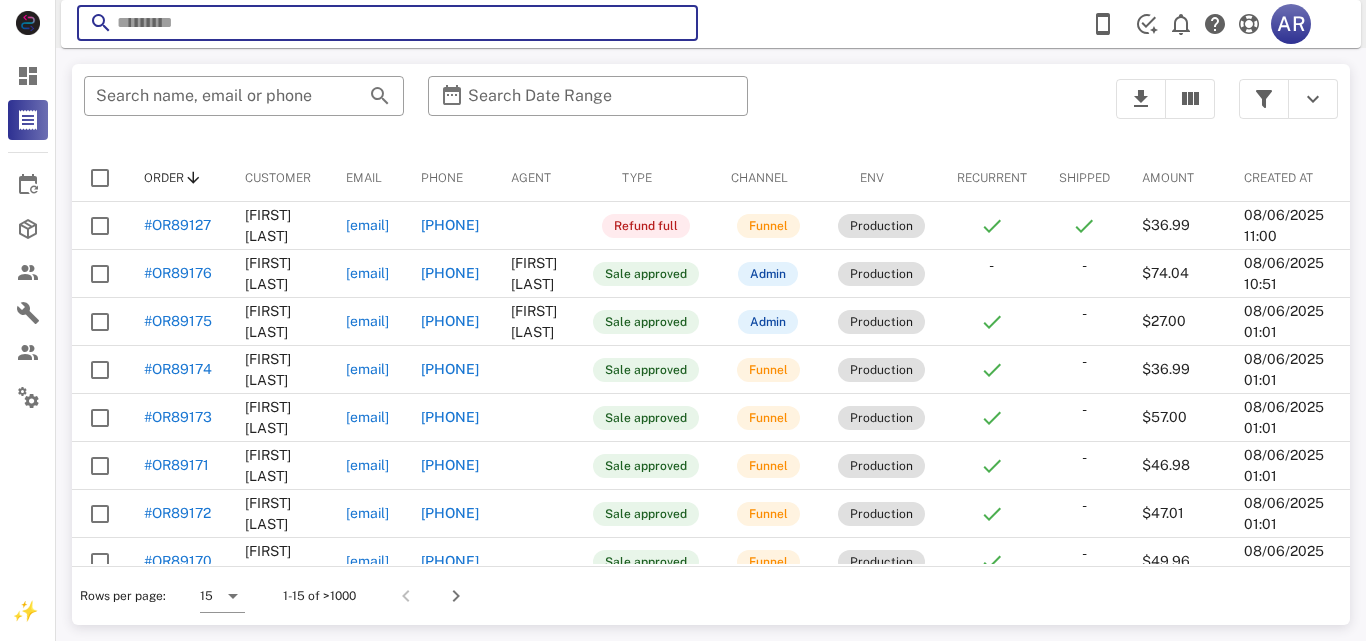 click at bounding box center (387, 23) 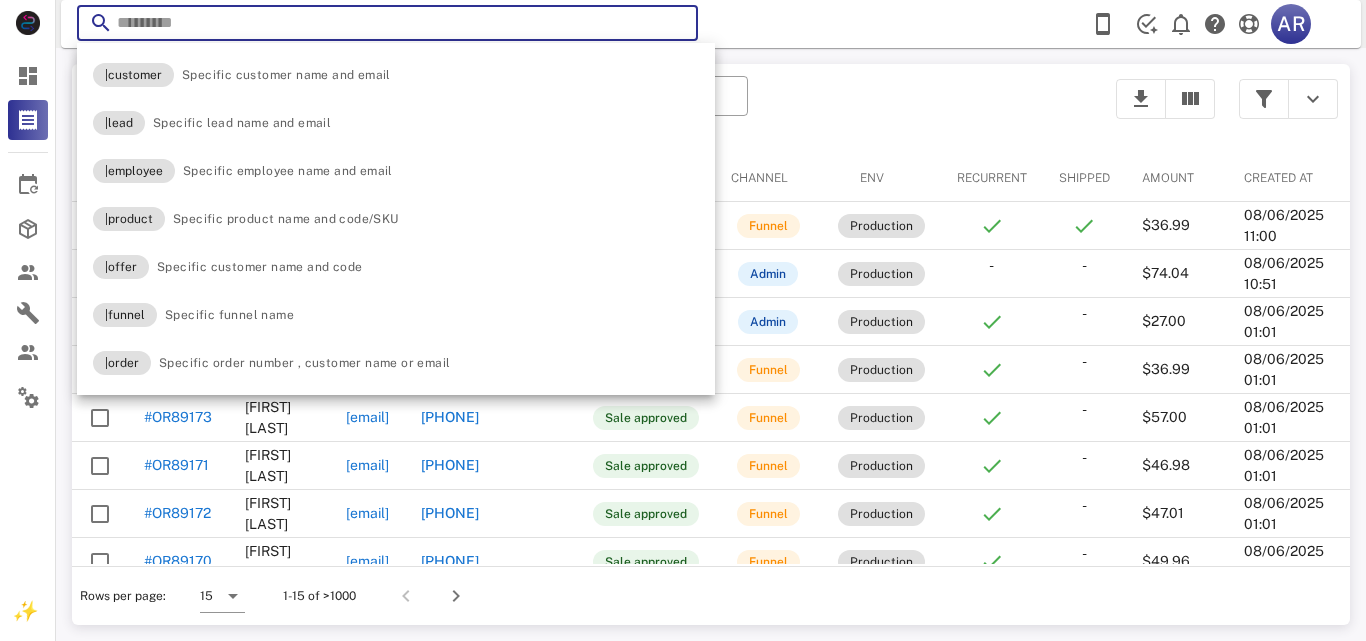 paste on "**********" 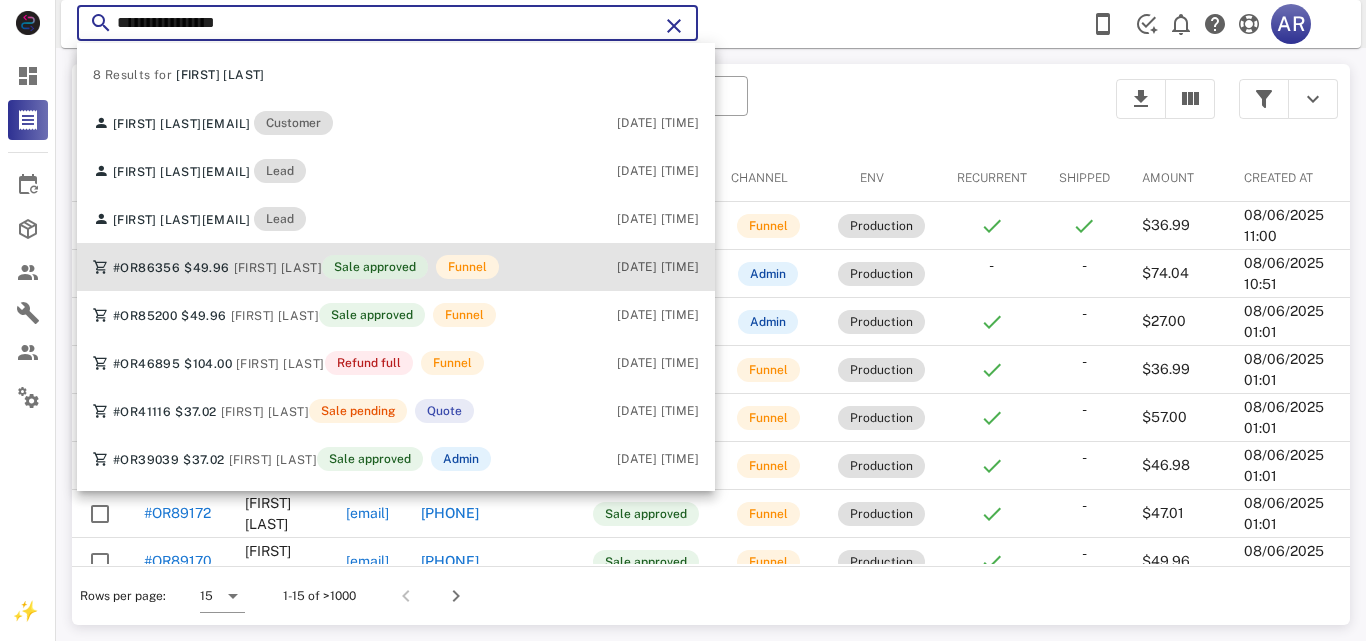 click on "Sale approved" at bounding box center (375, 267) 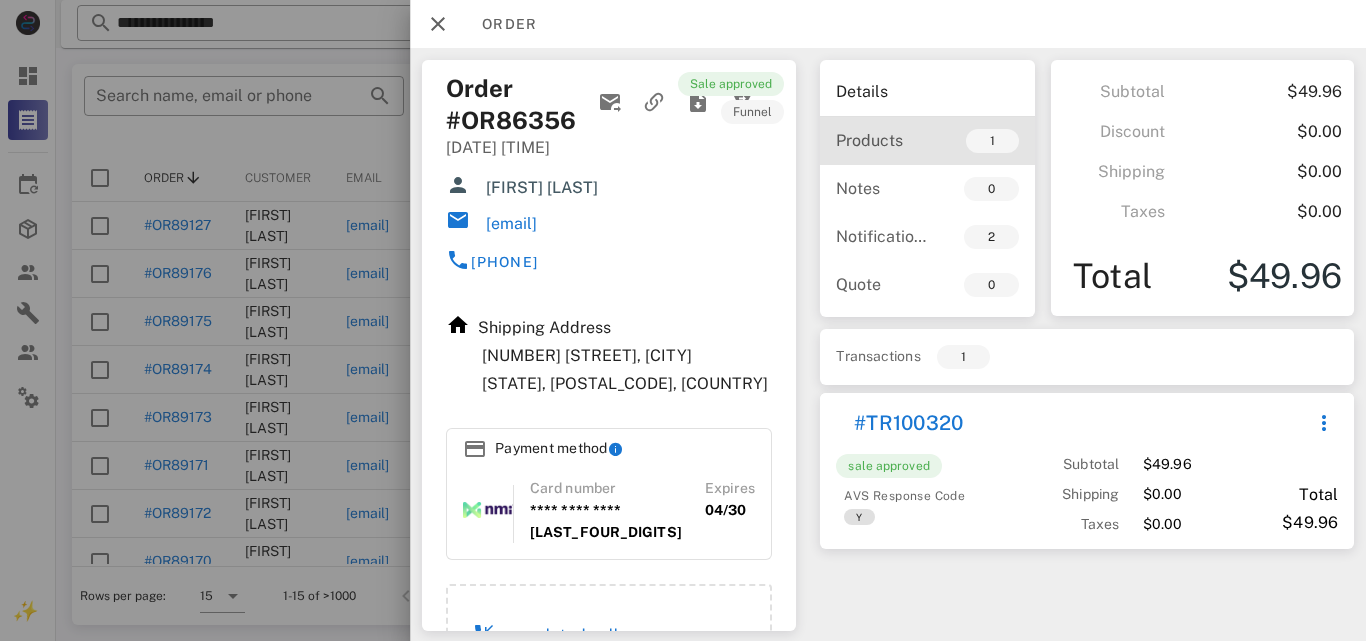 click on "Products" at bounding box center (881, 140) 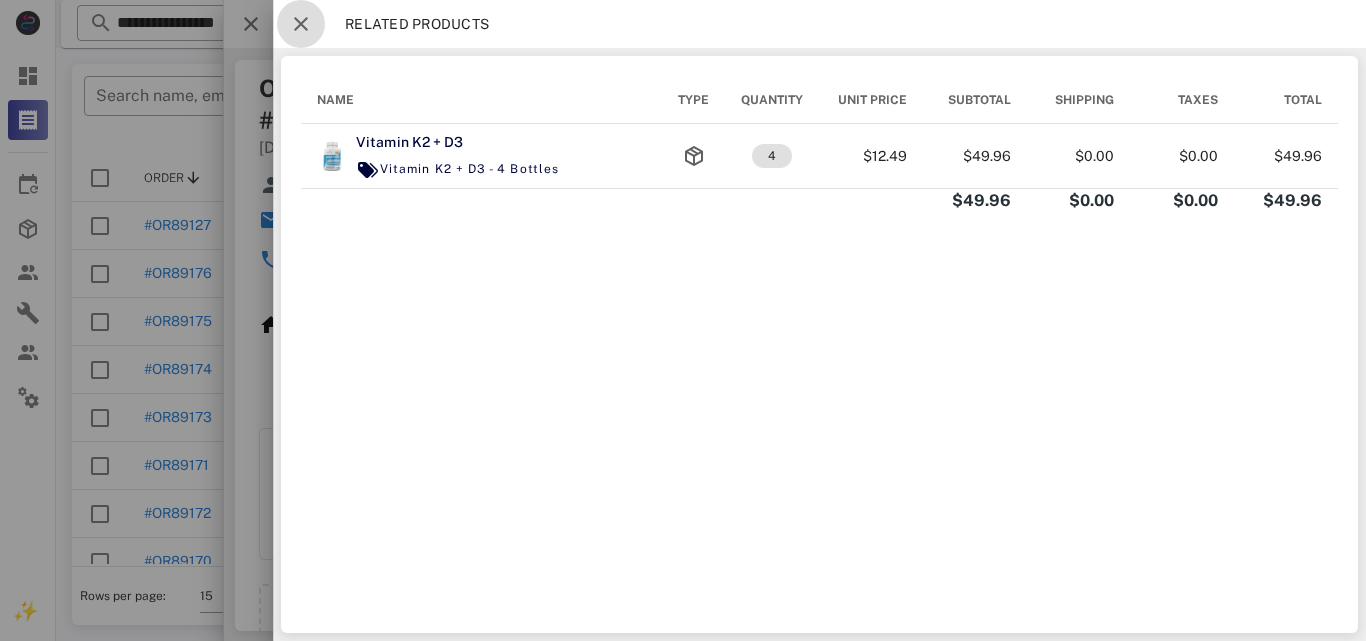 click at bounding box center (301, 24) 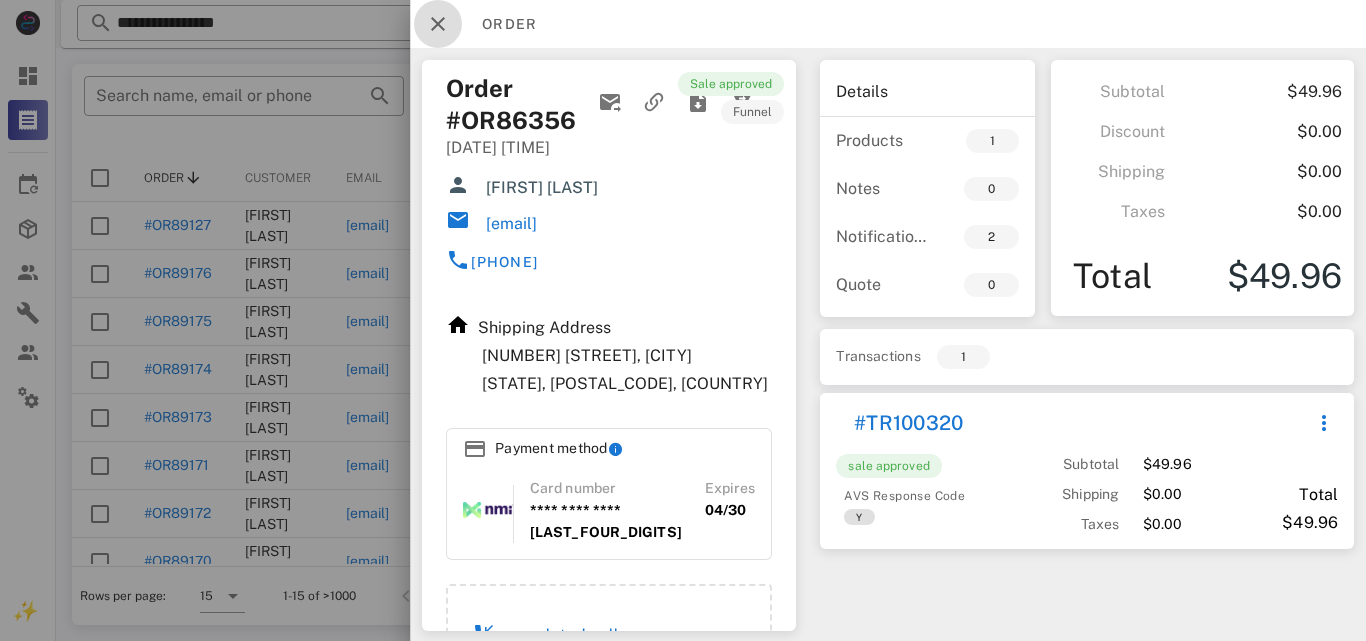 click at bounding box center [438, 24] 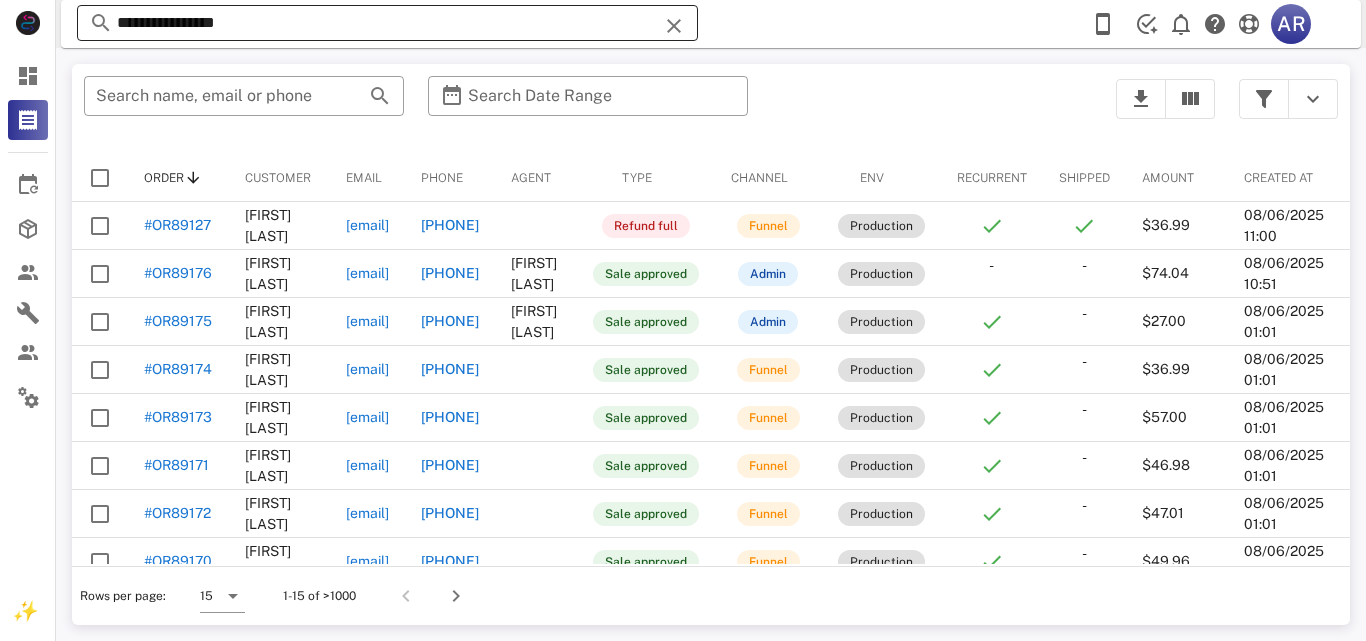 click on "**********" at bounding box center (387, 23) 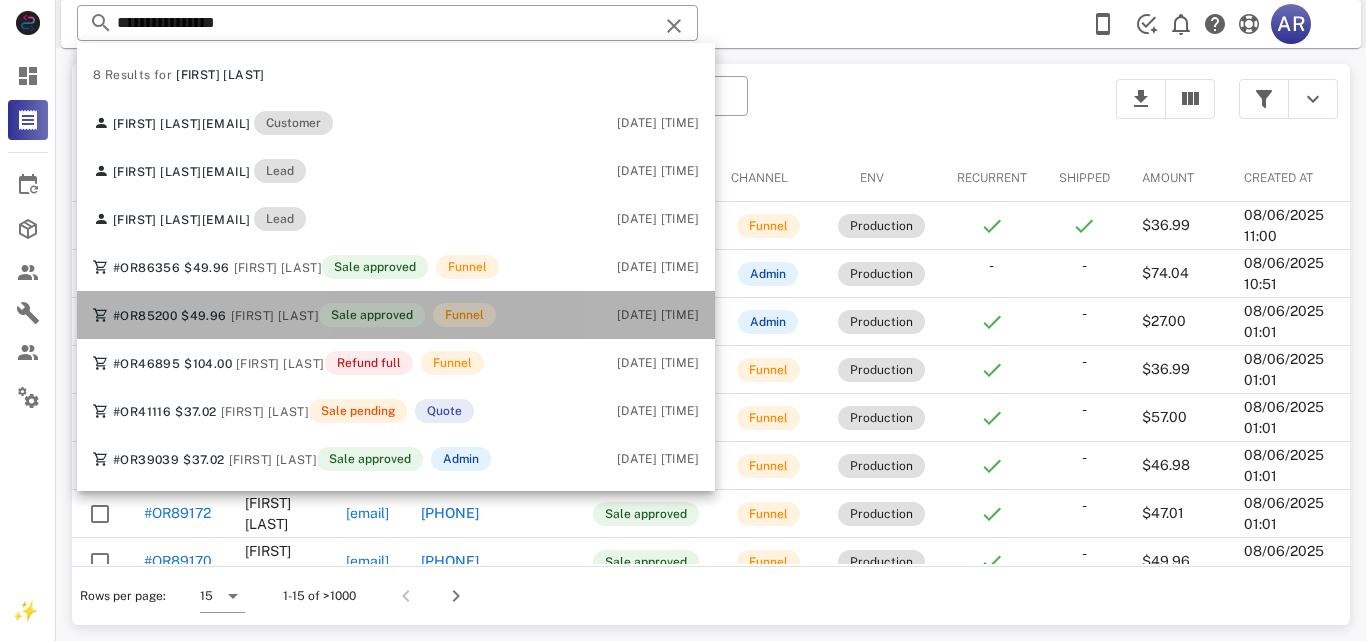 click on "#OR85200   $49.96   [FIRST] [LAST]   Sale approved   Funnel" at bounding box center (294, 315) 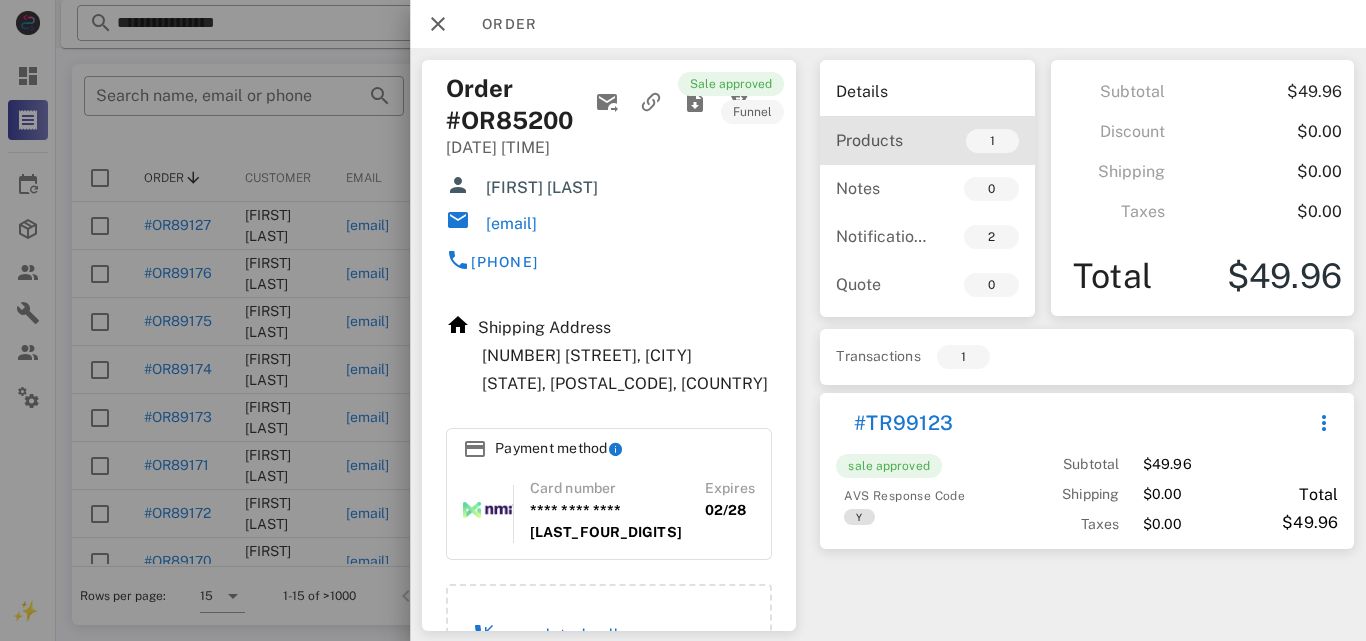 click on "Products" at bounding box center [881, 140] 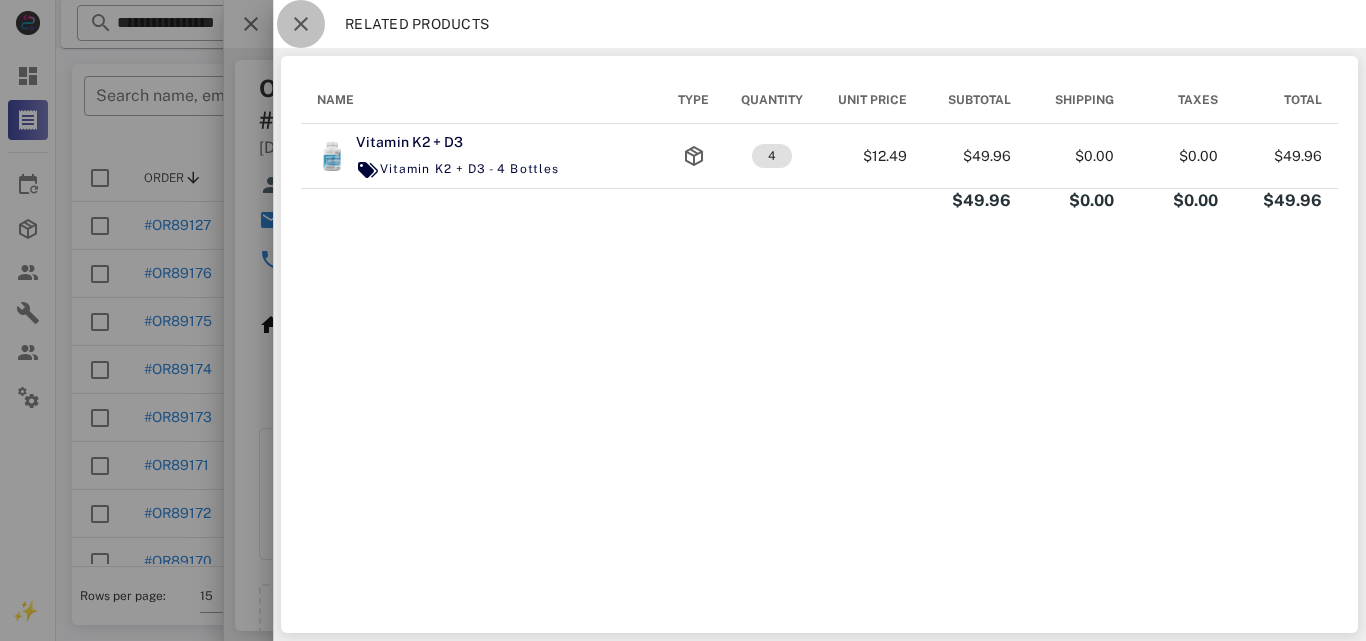 click at bounding box center [301, 24] 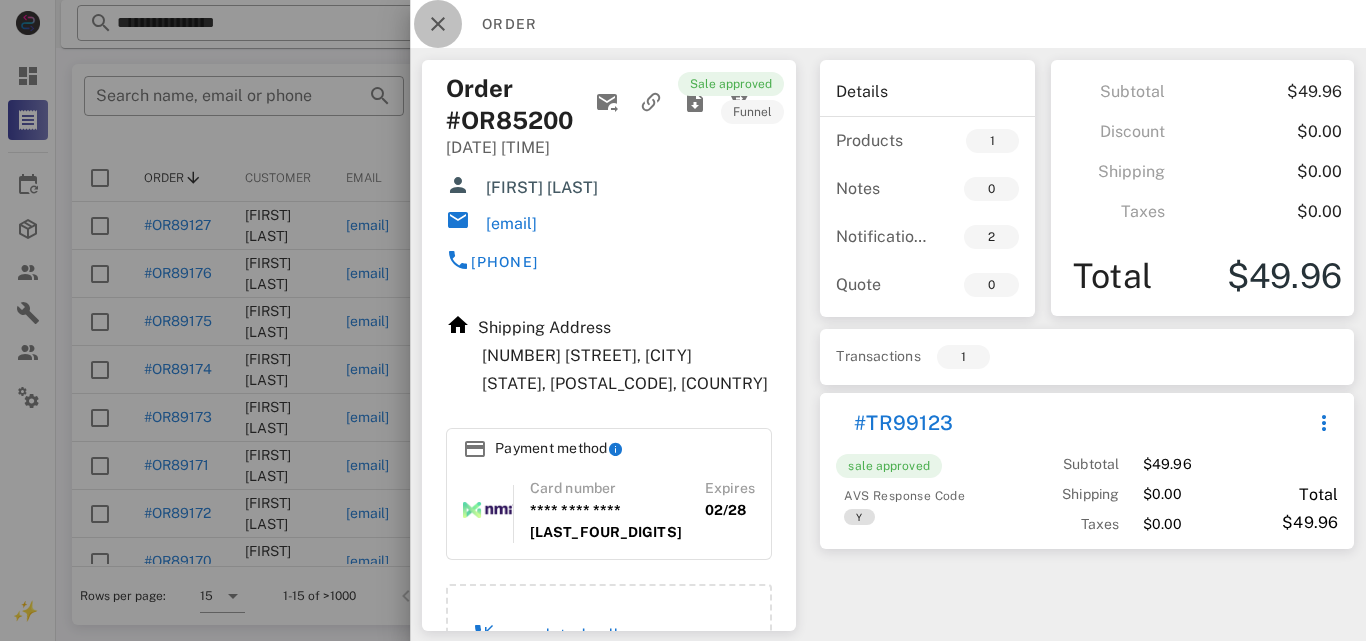 click at bounding box center (438, 24) 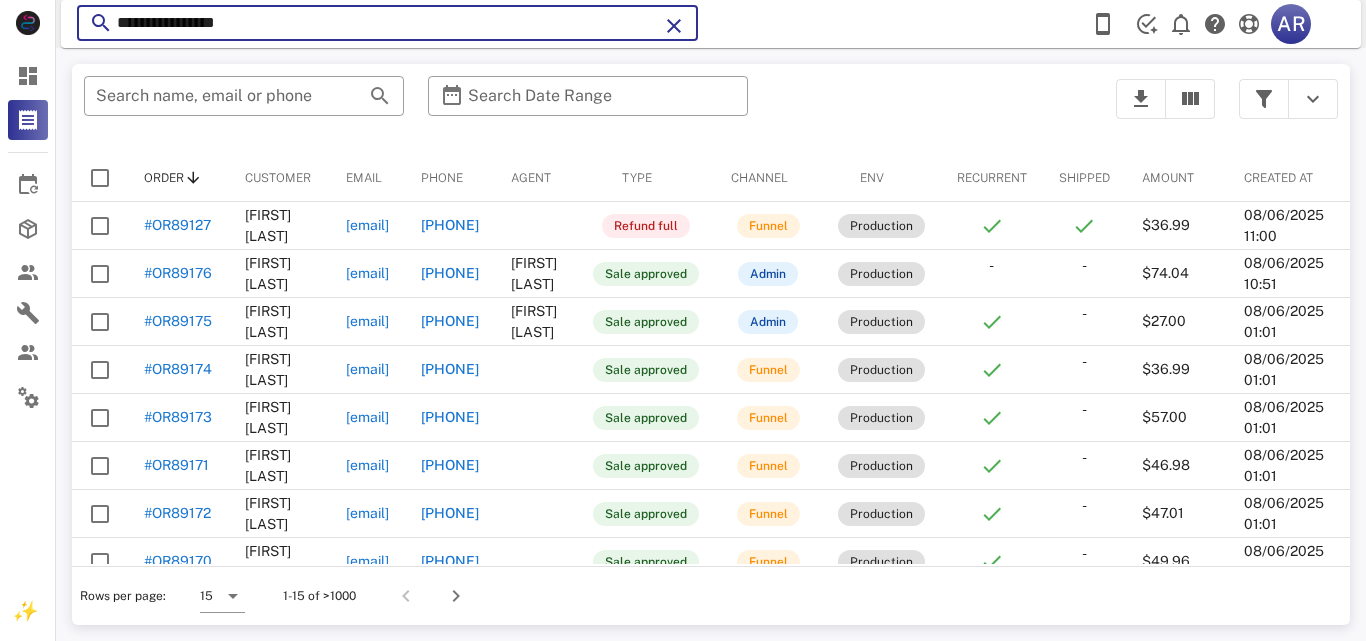 click on "**********" at bounding box center (387, 23) 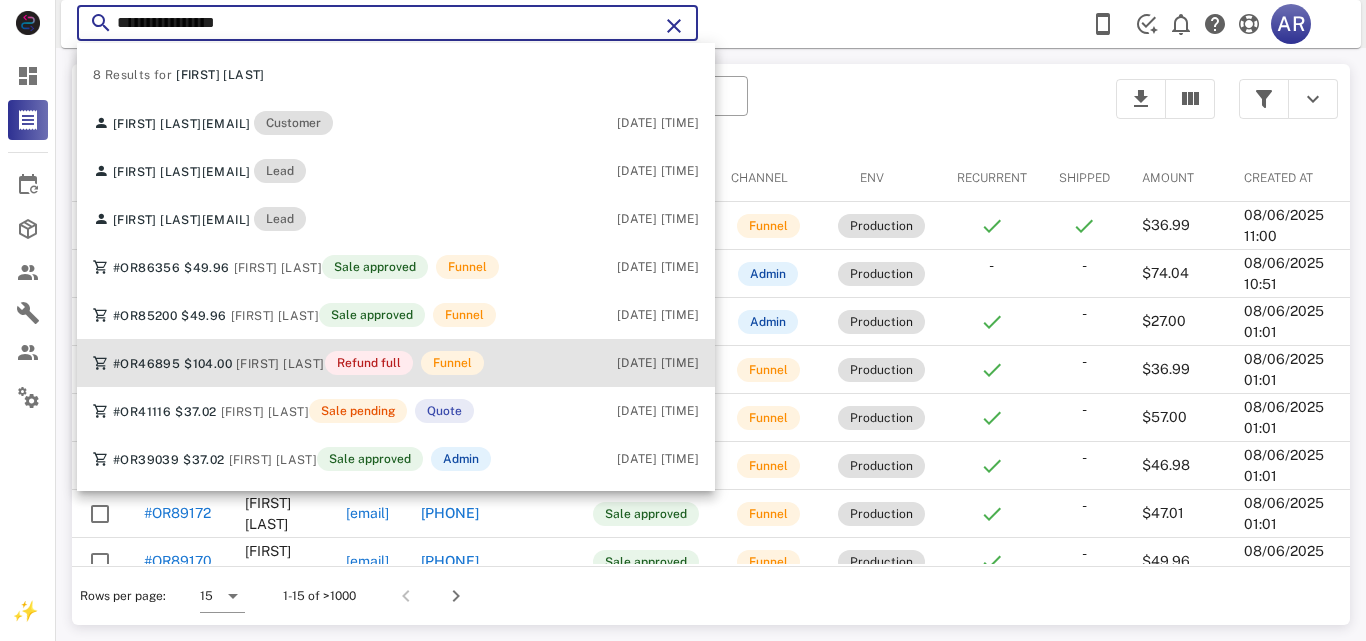 click on "[FIRST] [LAST]" at bounding box center [280, 364] 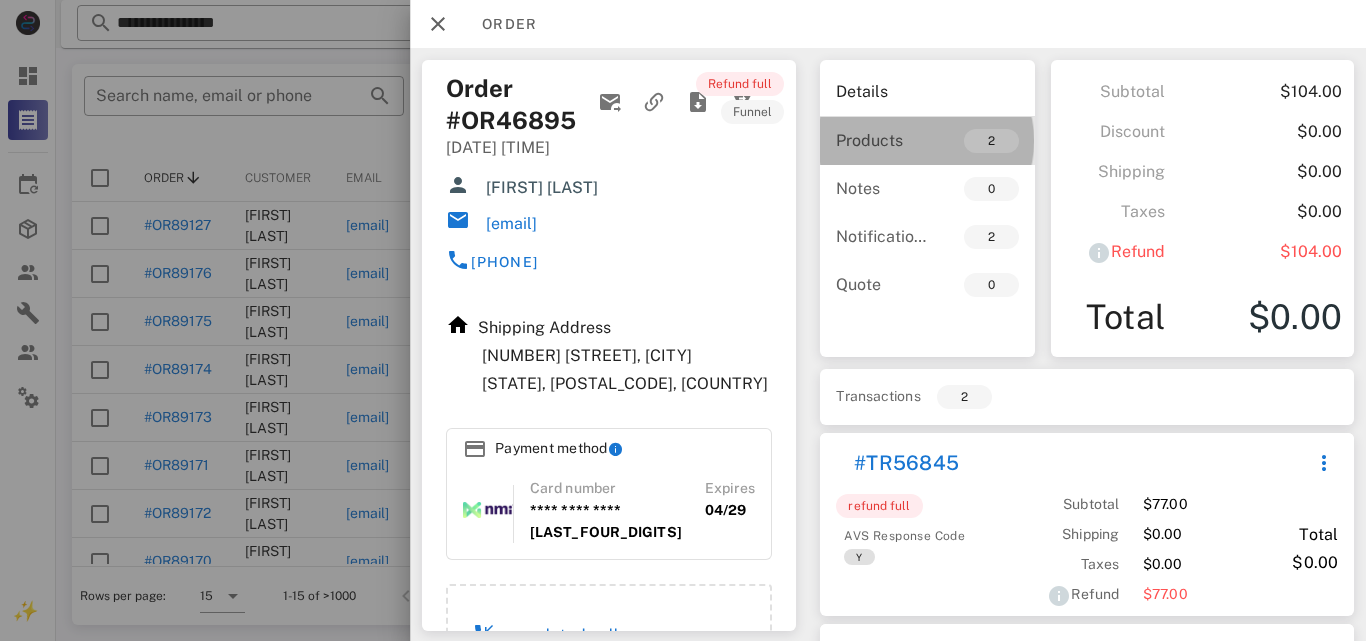 click on "Products" at bounding box center [881, 140] 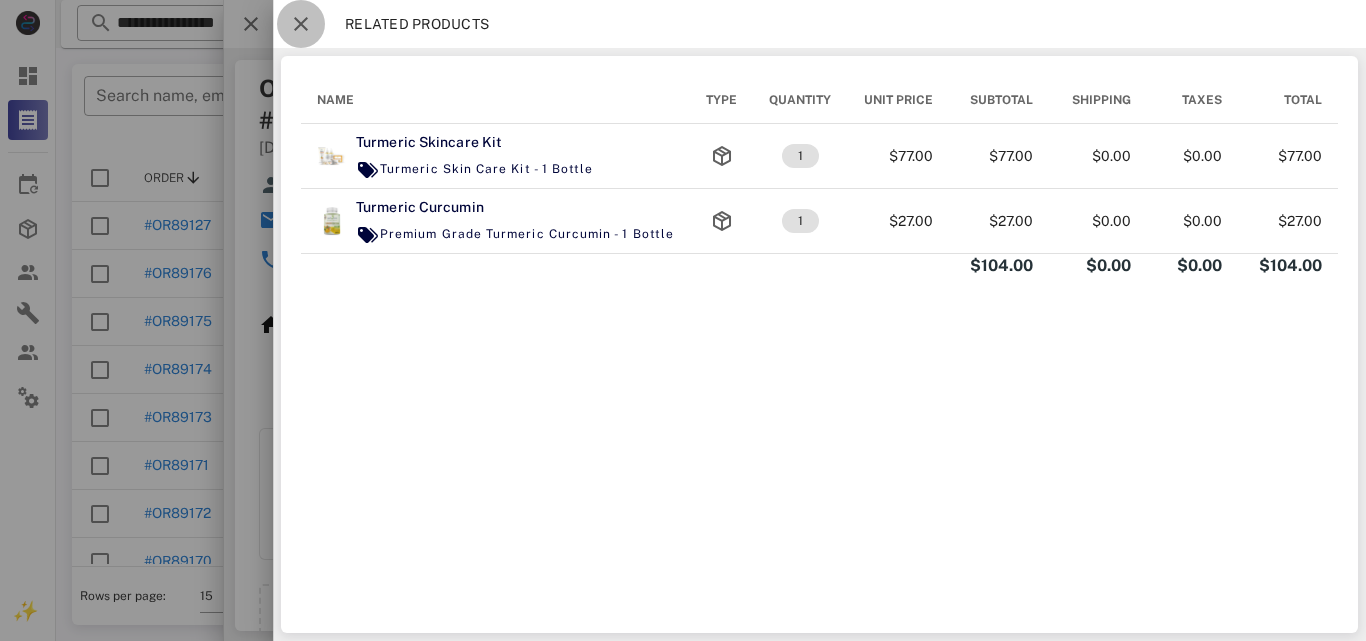 click at bounding box center [301, 24] 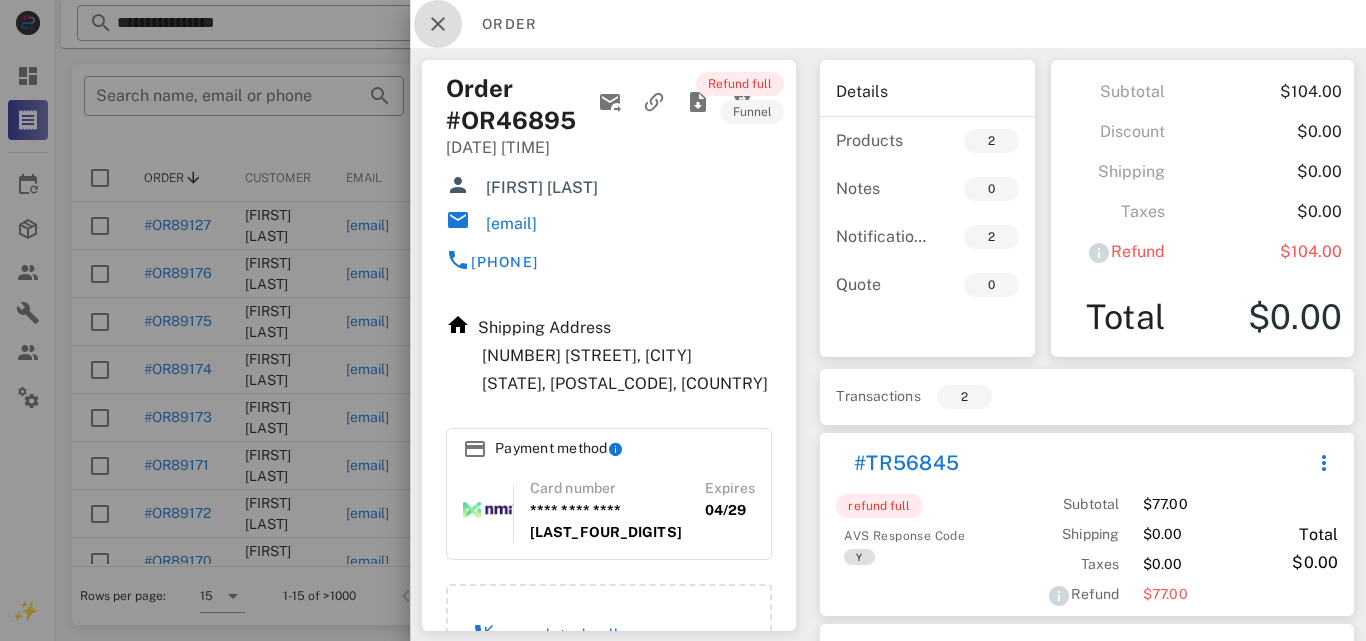 click at bounding box center (438, 24) 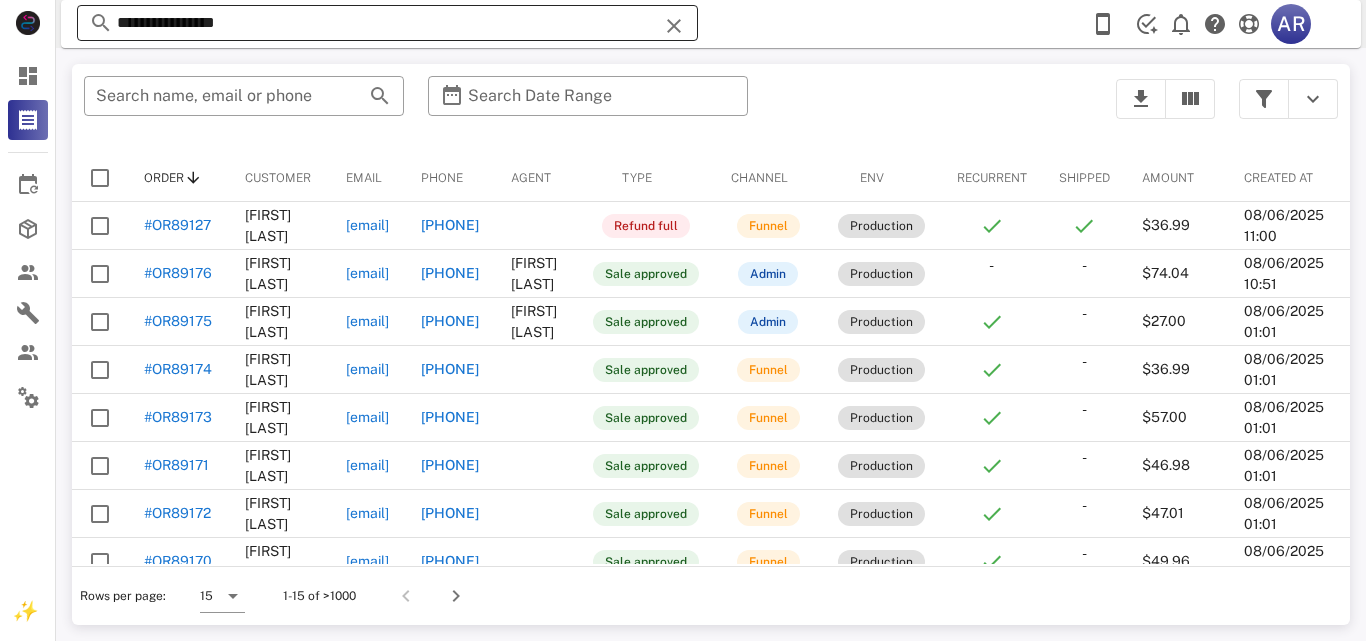 click on "**********" at bounding box center [387, 23] 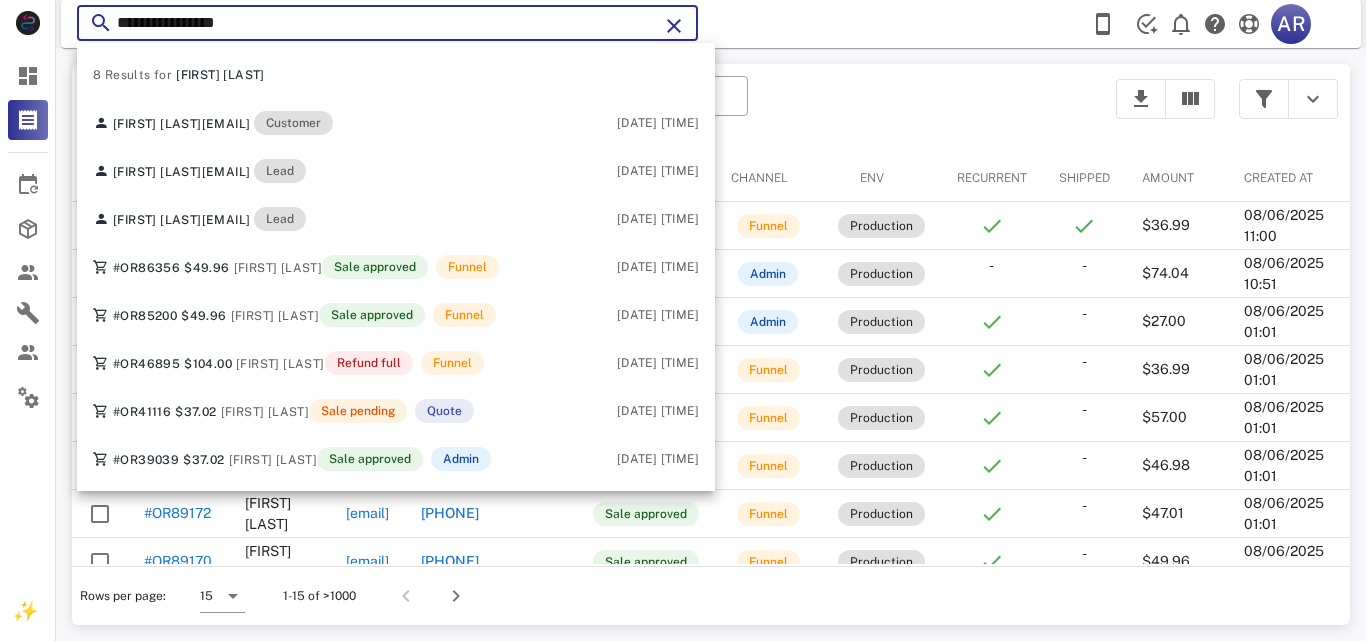 type on "**********" 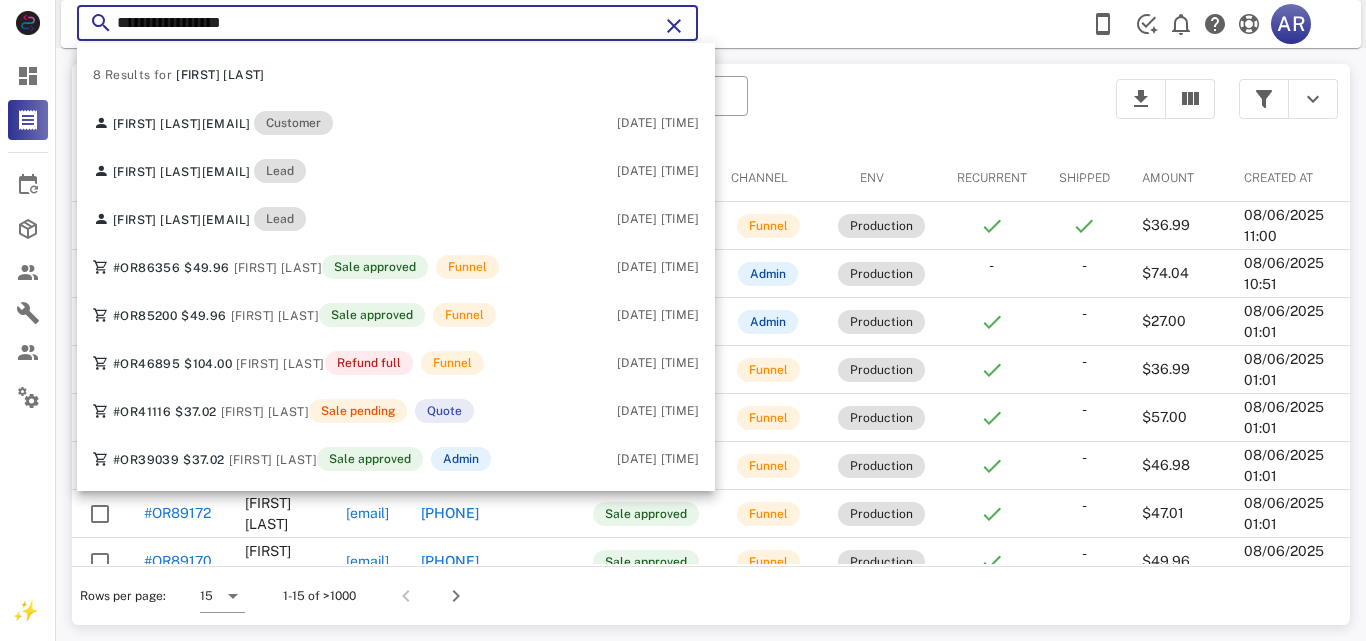 click at bounding box center [674, 26] 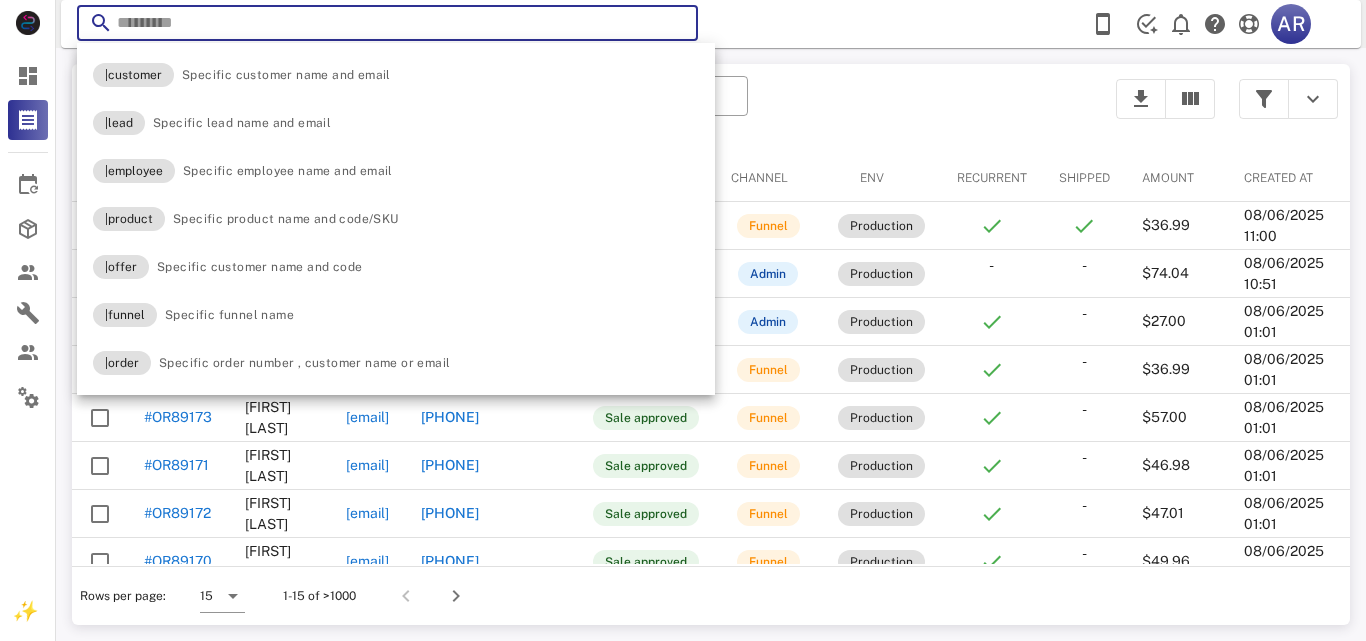 click on "​ Search name, email or phone ​ Search Date Range" at bounding box center [588, 109] 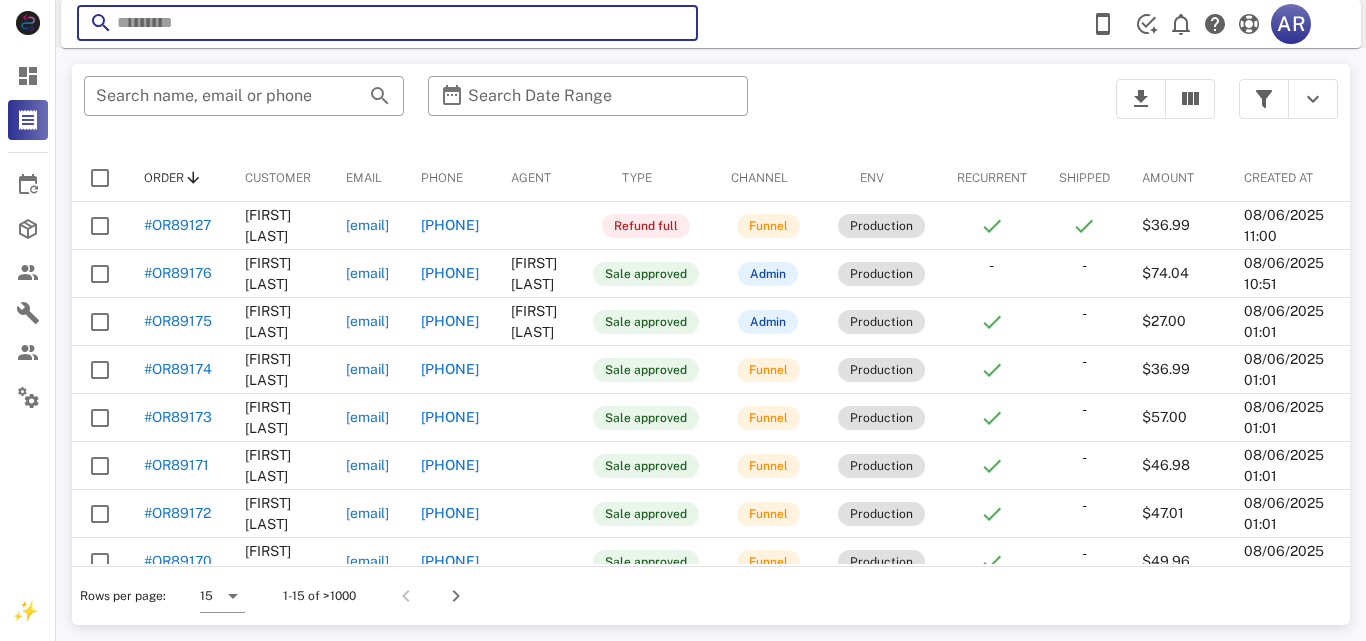 click at bounding box center [387, 23] 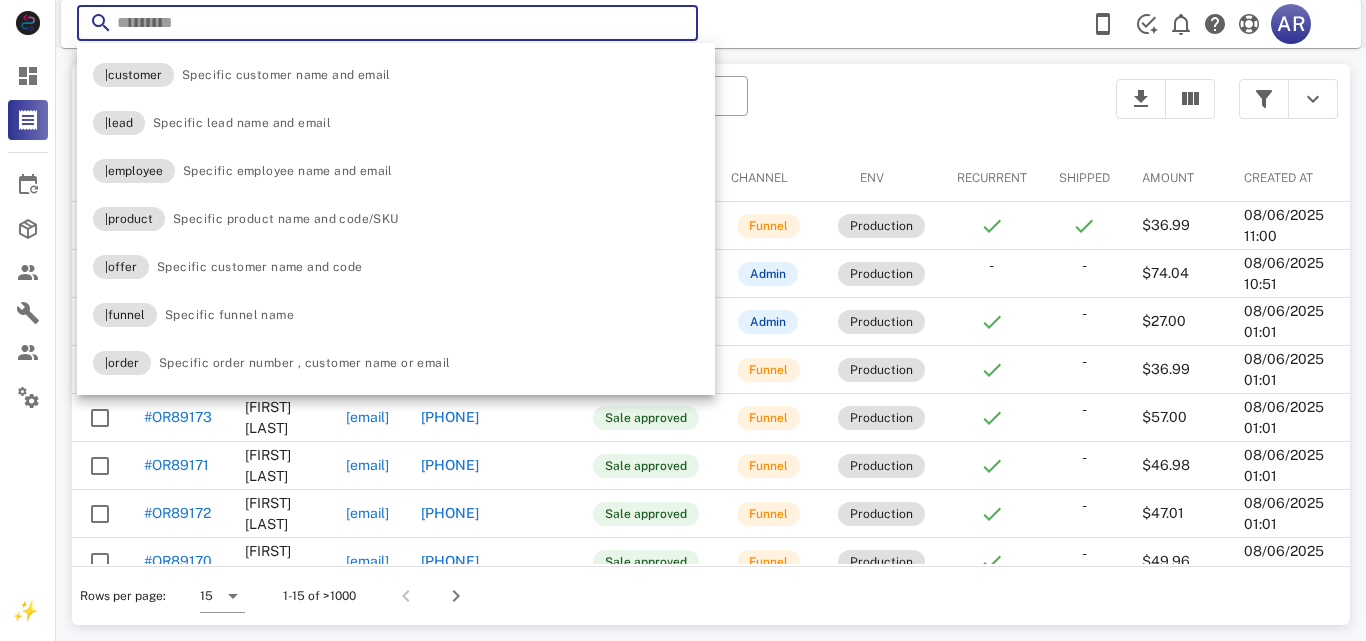 paste on "**********" 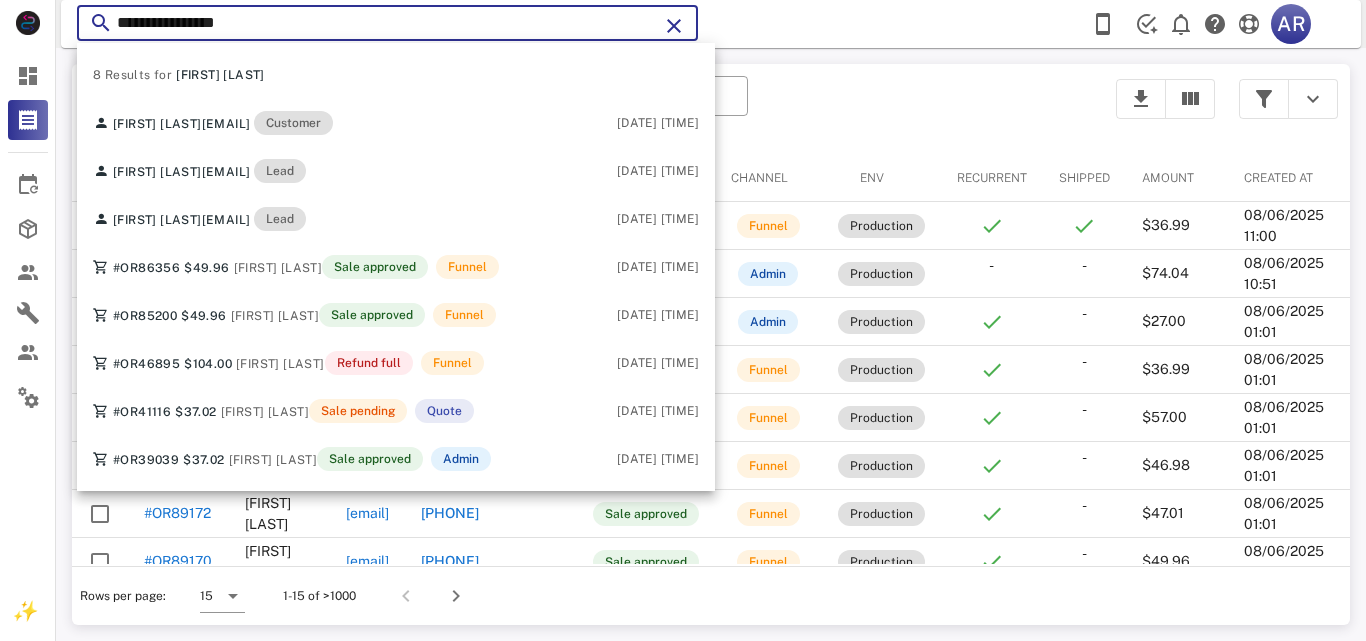 click at bounding box center [674, 26] 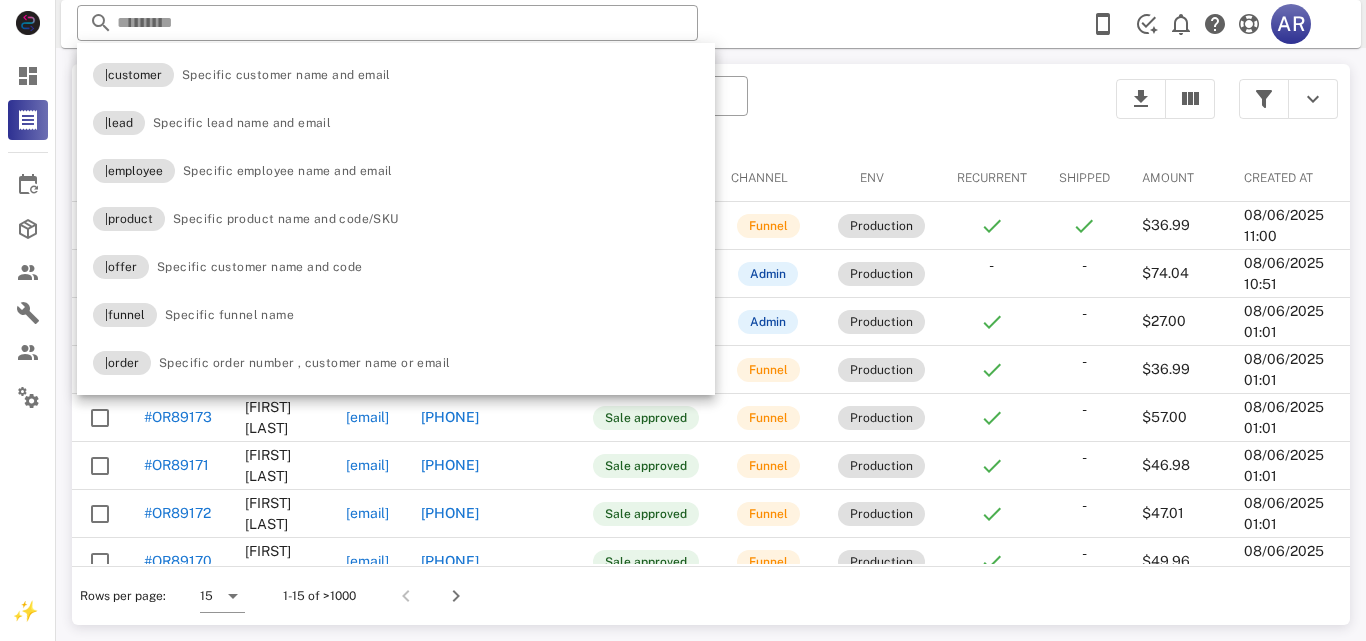 click on "Search name, email or phone ​ Search Date Range Order Customer Email Phone Agent Type Channel Env Recurrent Shipped Amount Created at  #OR89127  [FIRST] [LAST]  [EMAIL]   [PHONE]   Refund full   Funnel   Production   $36.99  [DATE] [TIME]  #OR89176  [FIRST] [LAST]  [EMAIL]   [PHONE]  [FIRST] [LAST]  Sale approved   Admin   Production  - -  $74.04  [DATE] [TIME]  #OR89175  [FIRST] [LAST]  [EMAIL]   [PHONE]  [FIRST] [LAST]  Sale approved   Admin   Production  -  $27.00  [DATE] [TIME]  #OR89174  [FIRST] [LAST]  [EMAIL]   [PHONE]   Sale approved   Funnel   Production  -  $36.99  [DATE] [TIME]  #OR89173  [FIRST] [LAST]  [EMAIL]   [PHONE]   Sale approved   Funnel   Production  -  $57.00  [DATE] [TIME]  #OR89171  [FIRST] [LAST]  [EMAIL]   [PHONE]   Sale approved   Funnel   Production  -  $46.98  [DATE] [TIME]  #OR89172  [FIRST] [LAST]  [EMAIL]   [PHONE]" at bounding box center [711, 344] 